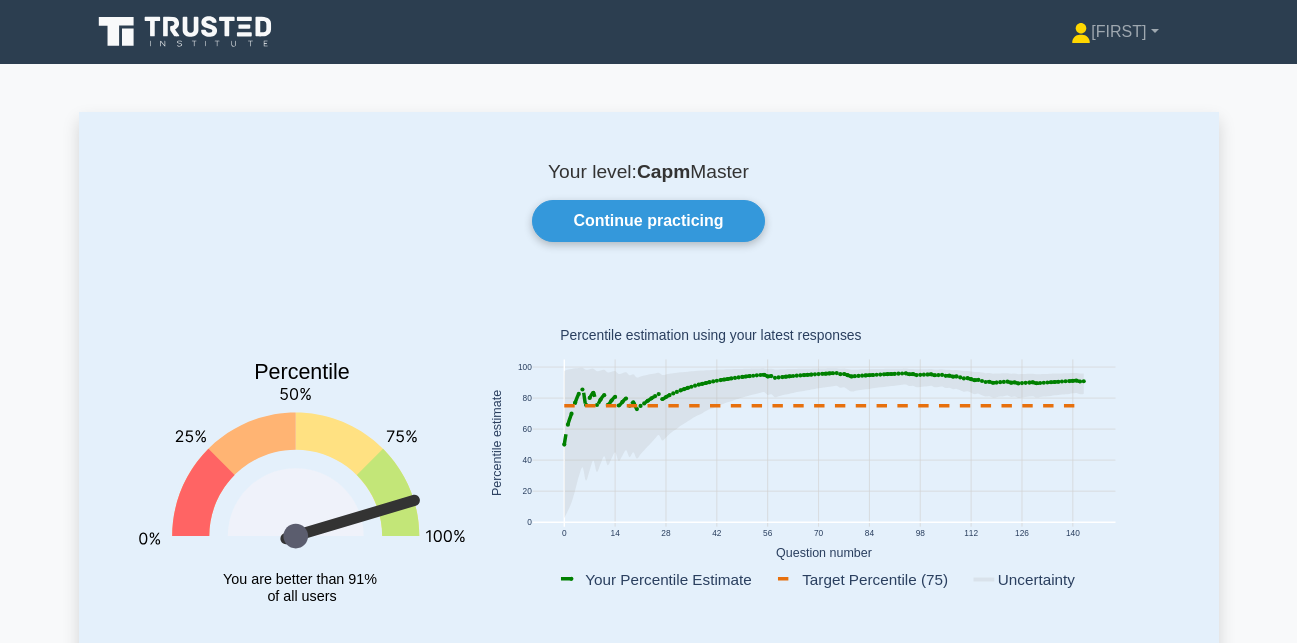 scroll, scrollTop: 489, scrollLeft: 0, axis: vertical 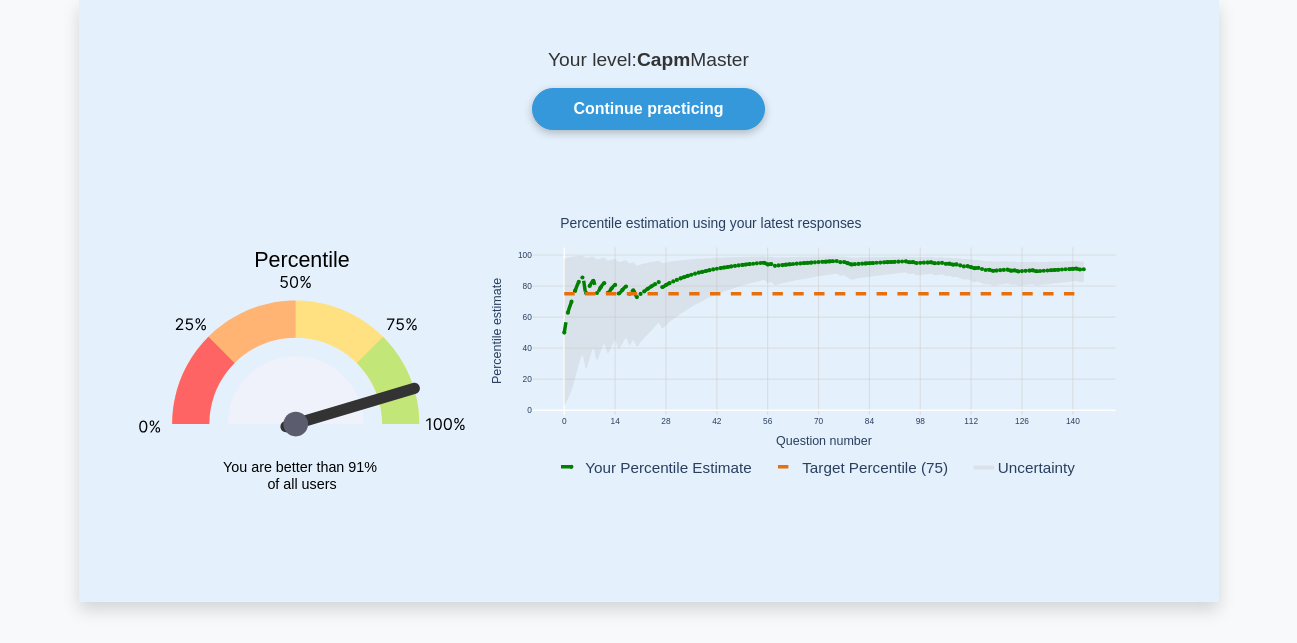 click 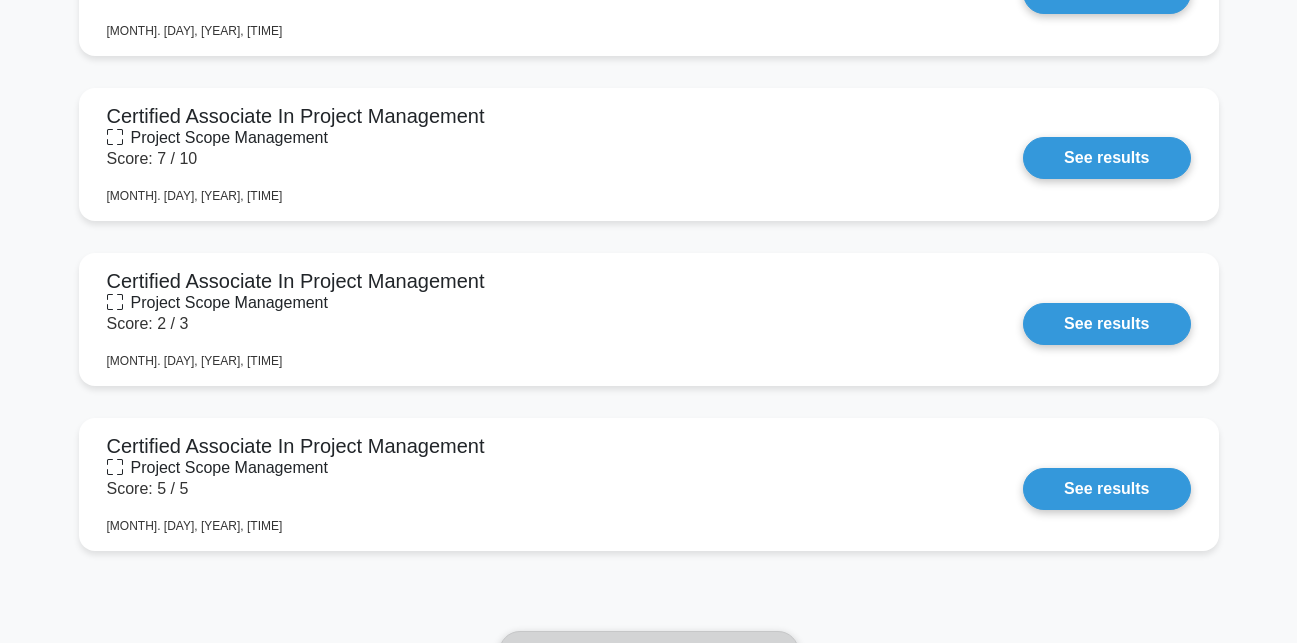 scroll, scrollTop: 0, scrollLeft: 0, axis: both 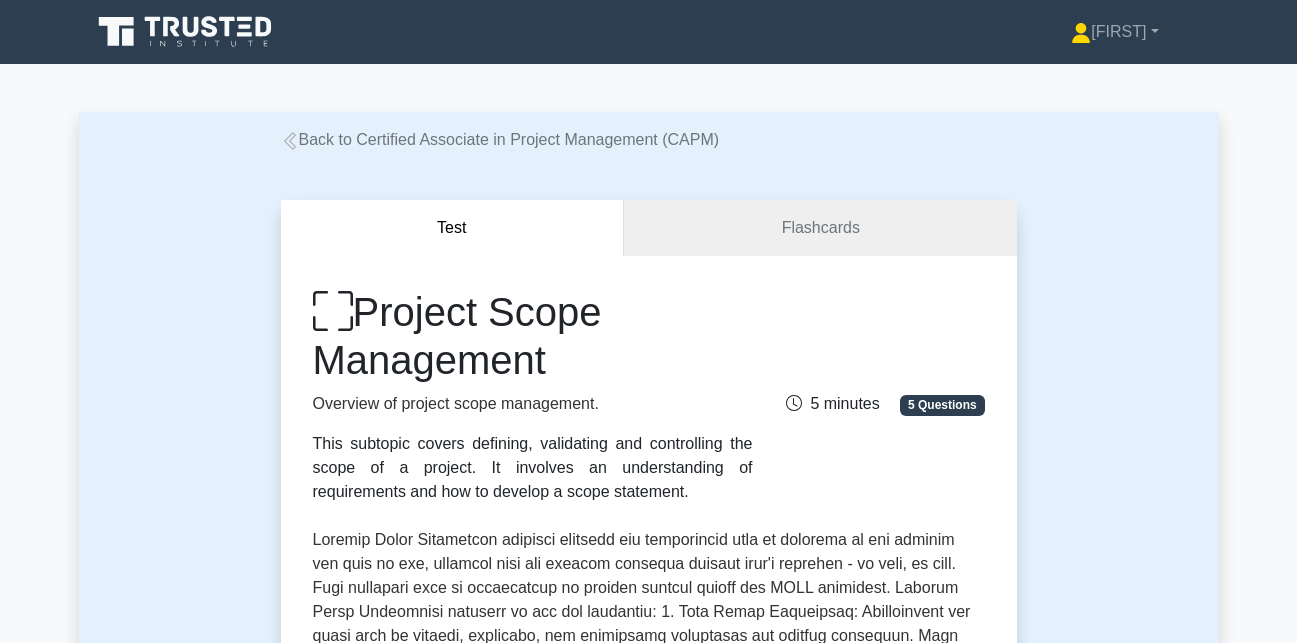 click at bounding box center (187, 32) 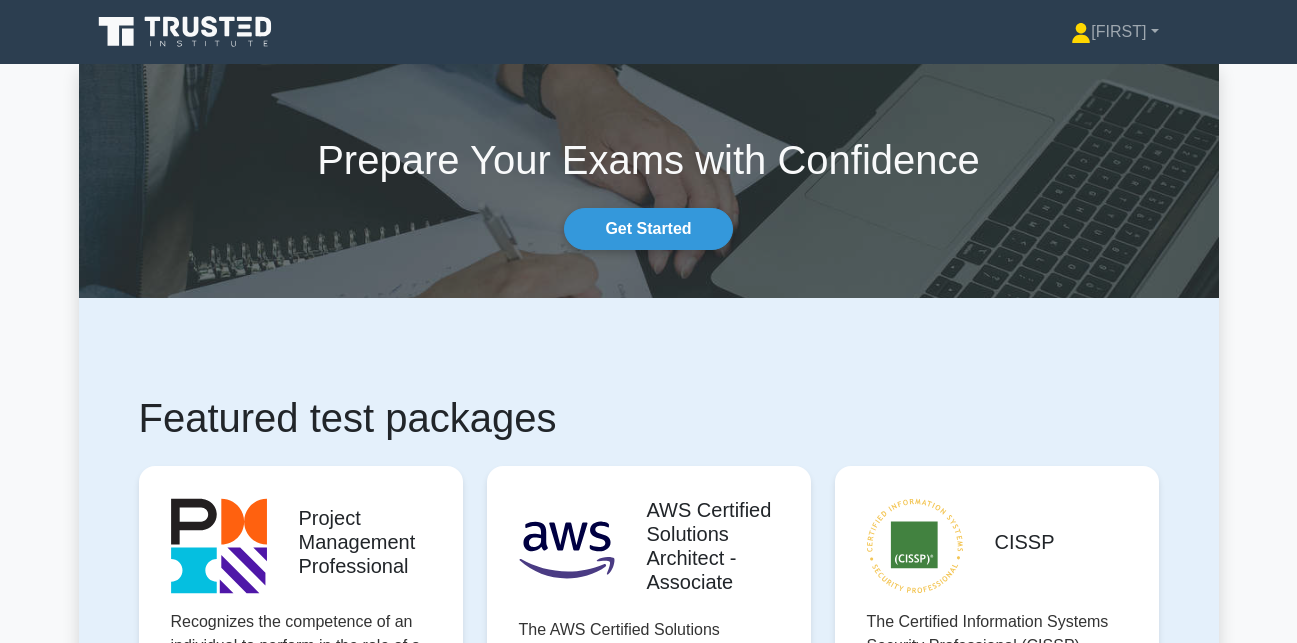 scroll, scrollTop: 0, scrollLeft: 0, axis: both 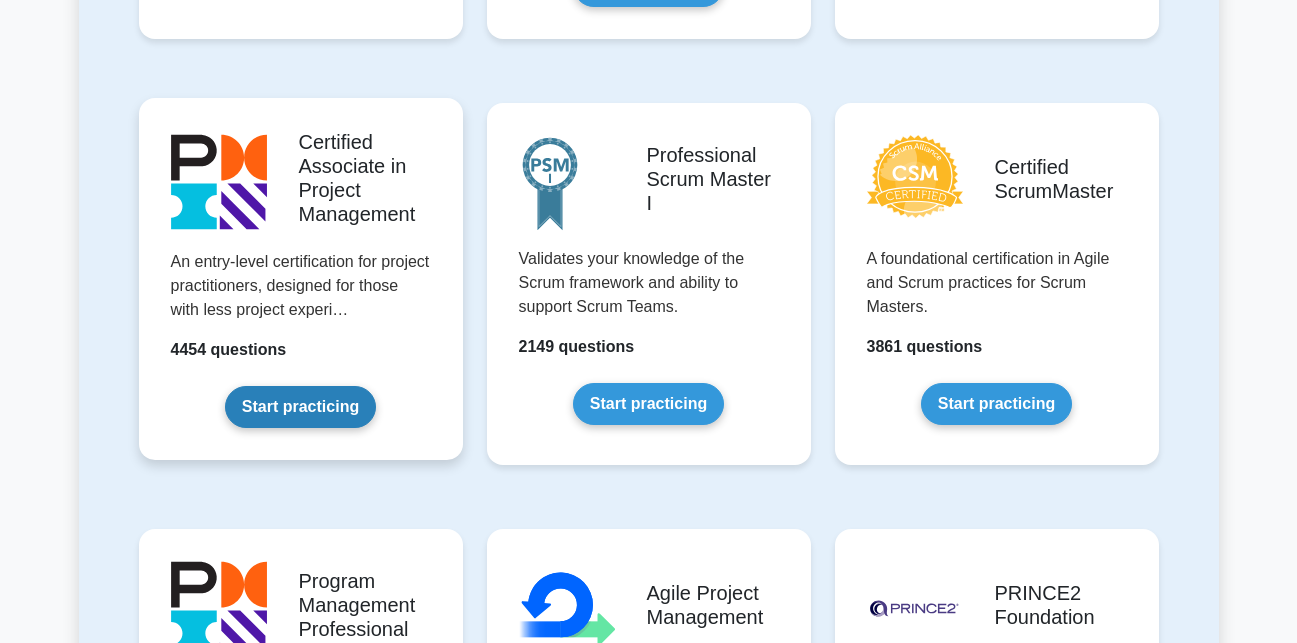 click on "Start practicing" at bounding box center (300, 407) 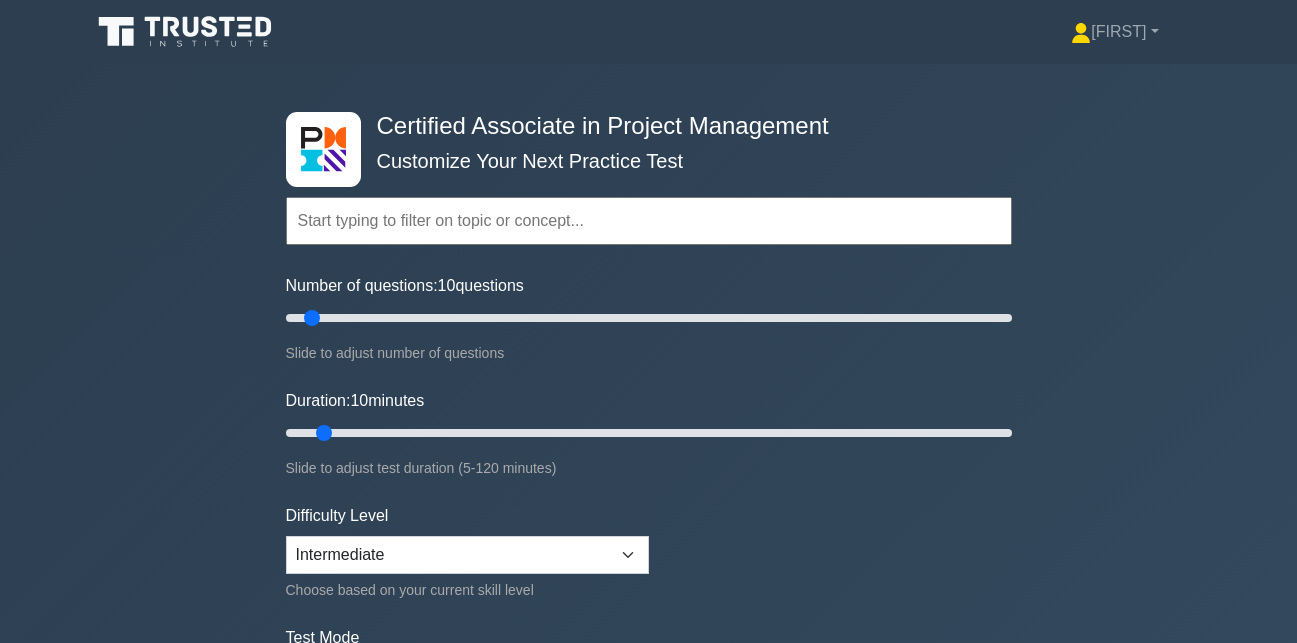 scroll, scrollTop: 0, scrollLeft: 0, axis: both 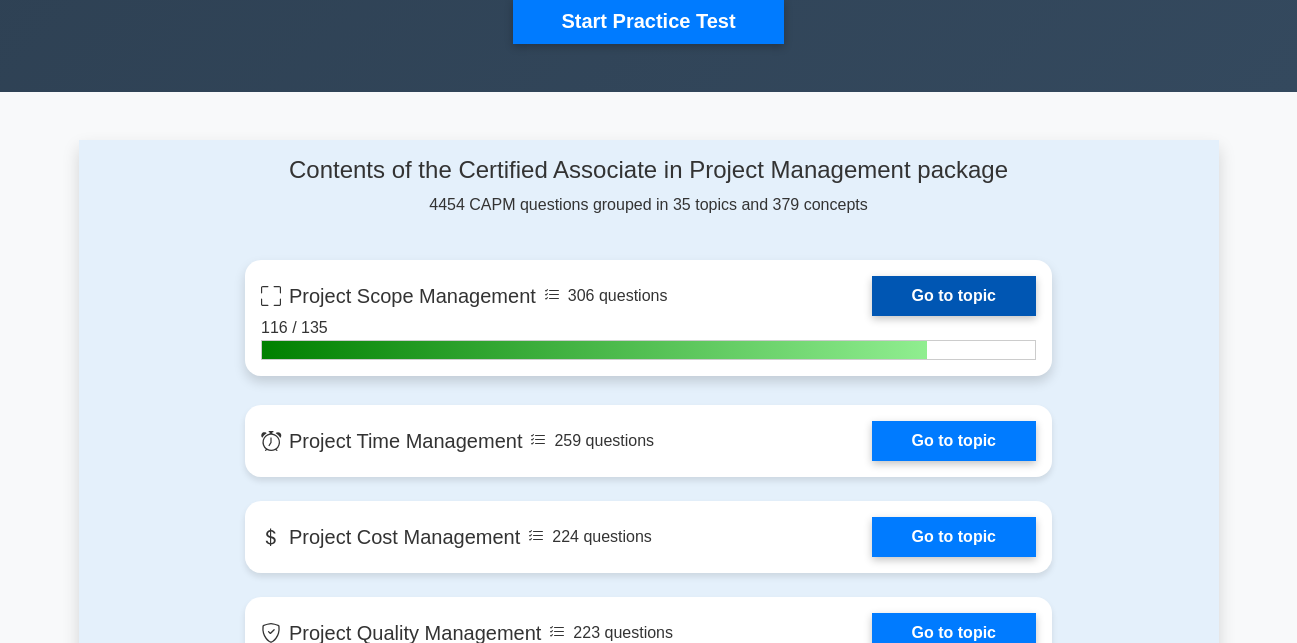 click on "Go to topic" at bounding box center [954, 296] 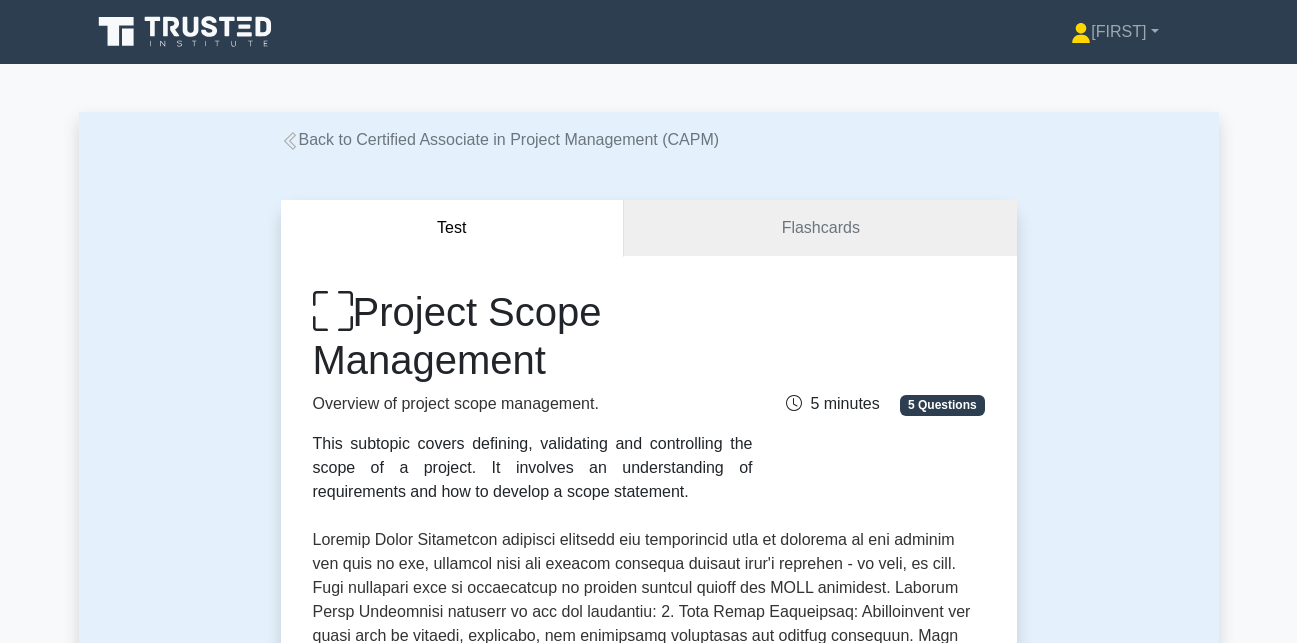 scroll, scrollTop: 0, scrollLeft: 0, axis: both 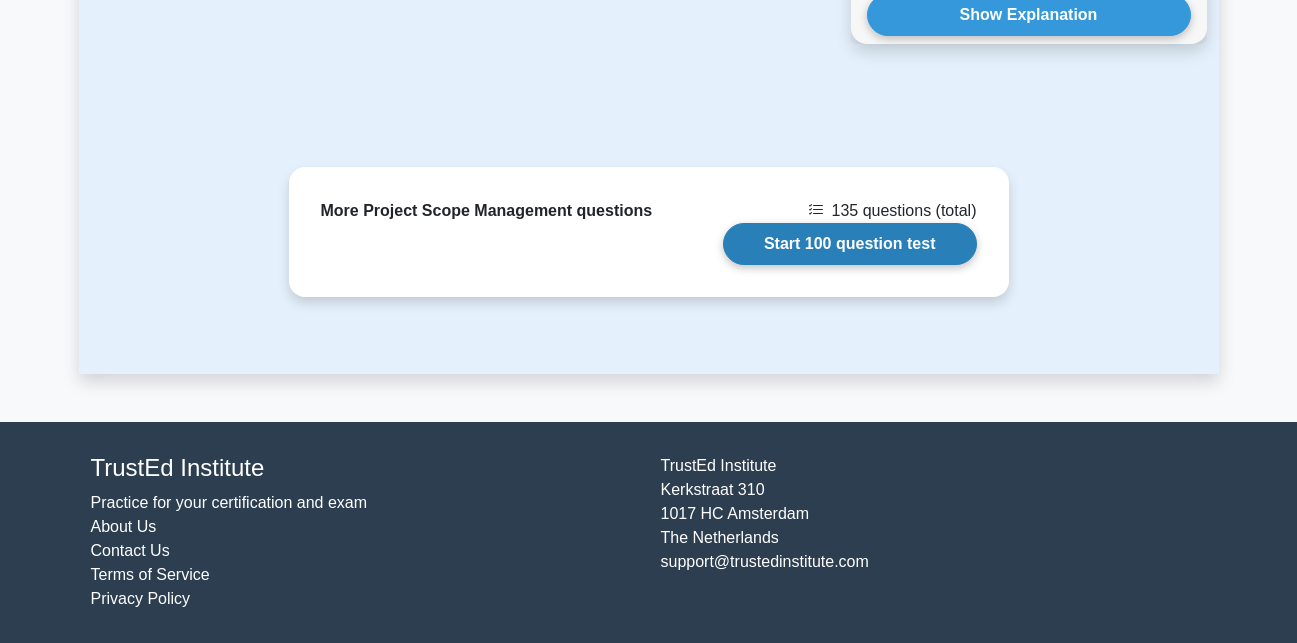 click on "Start 100 question test" at bounding box center (850, 244) 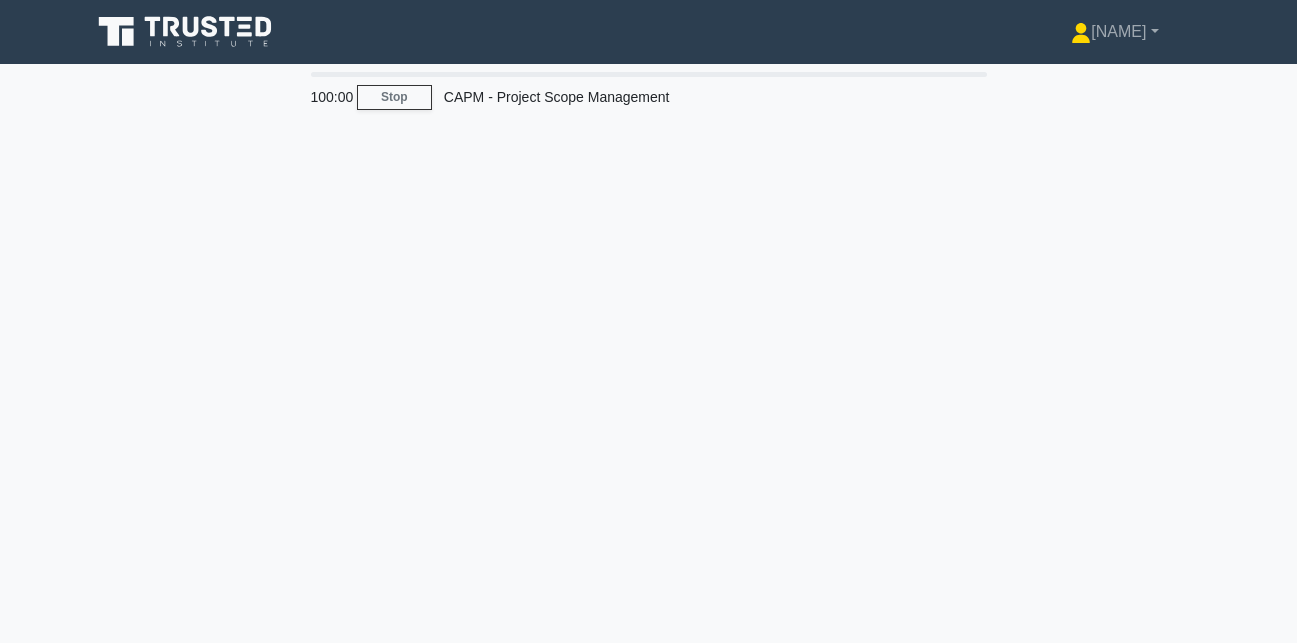 scroll, scrollTop: 0, scrollLeft: 0, axis: both 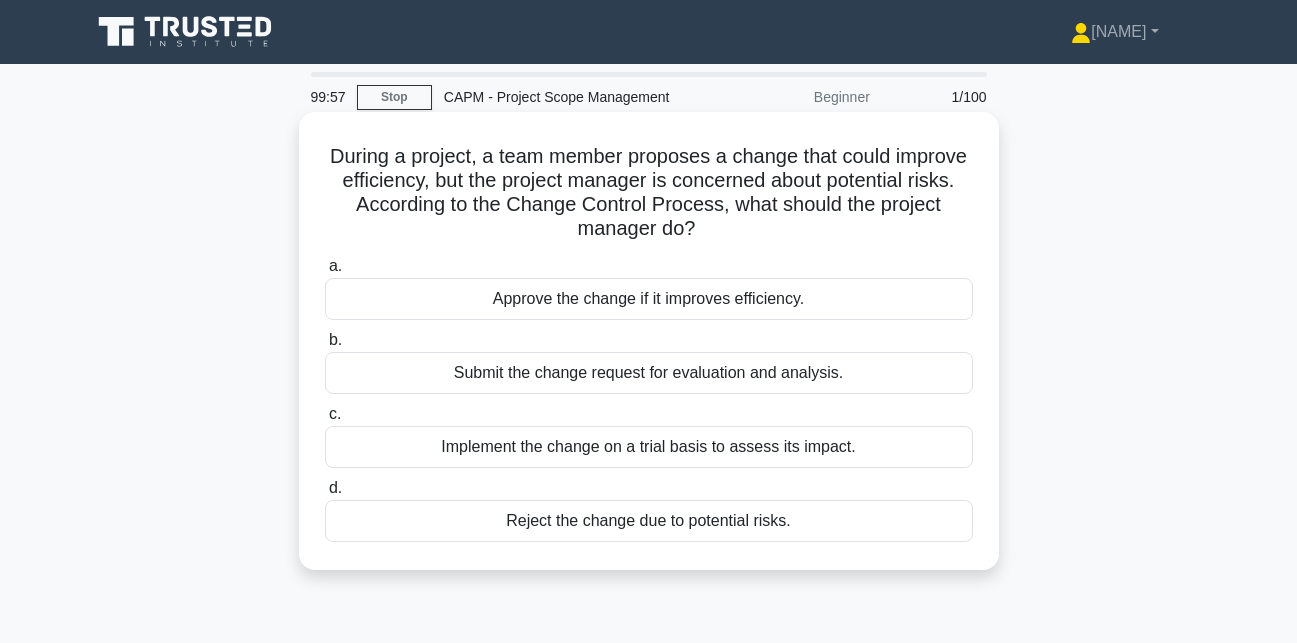click on "[DESCRIPTION] [DESCRIPTION] [DESCRIPTION] [DESCRIPTION]" at bounding box center [649, 193] 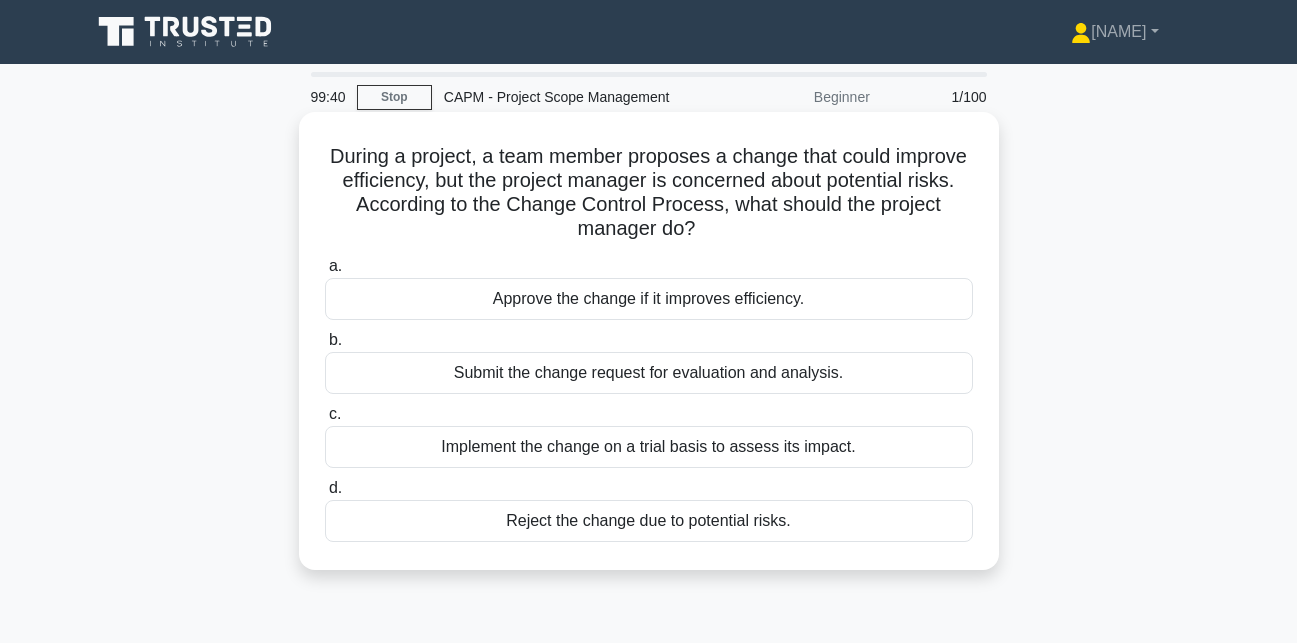 click on "Submit the change request for evaluation and analysis." at bounding box center [649, 373] 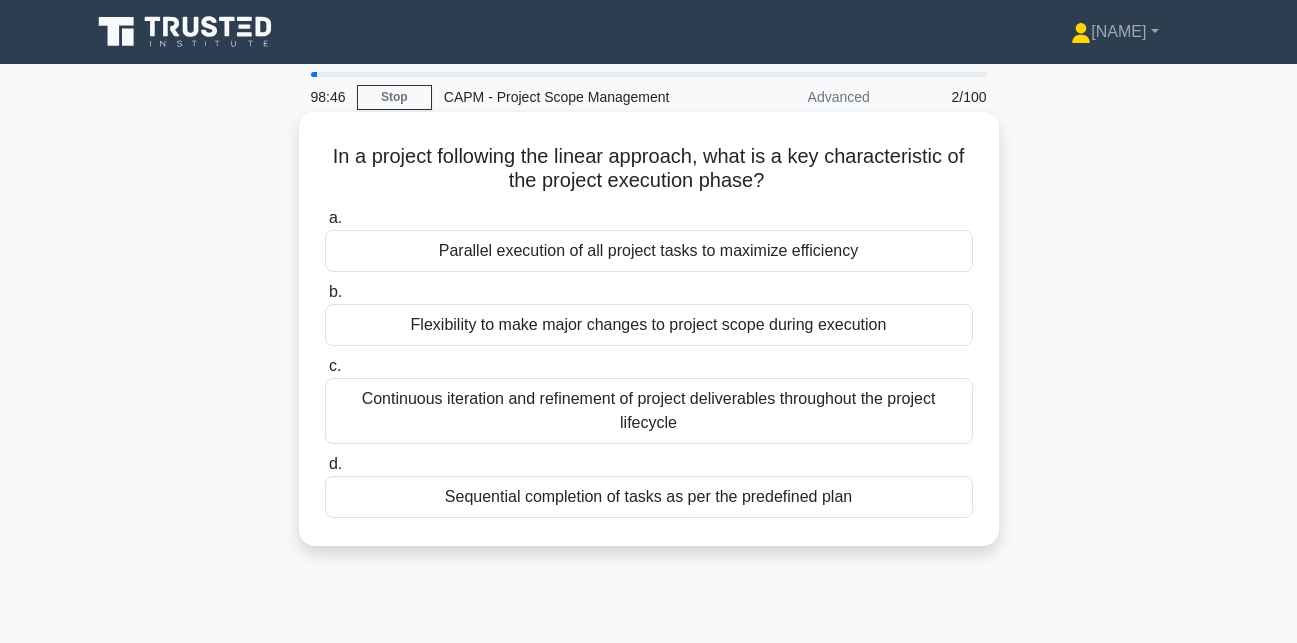 click on "Sequential completion of tasks as per the predefined plan" at bounding box center (649, 497) 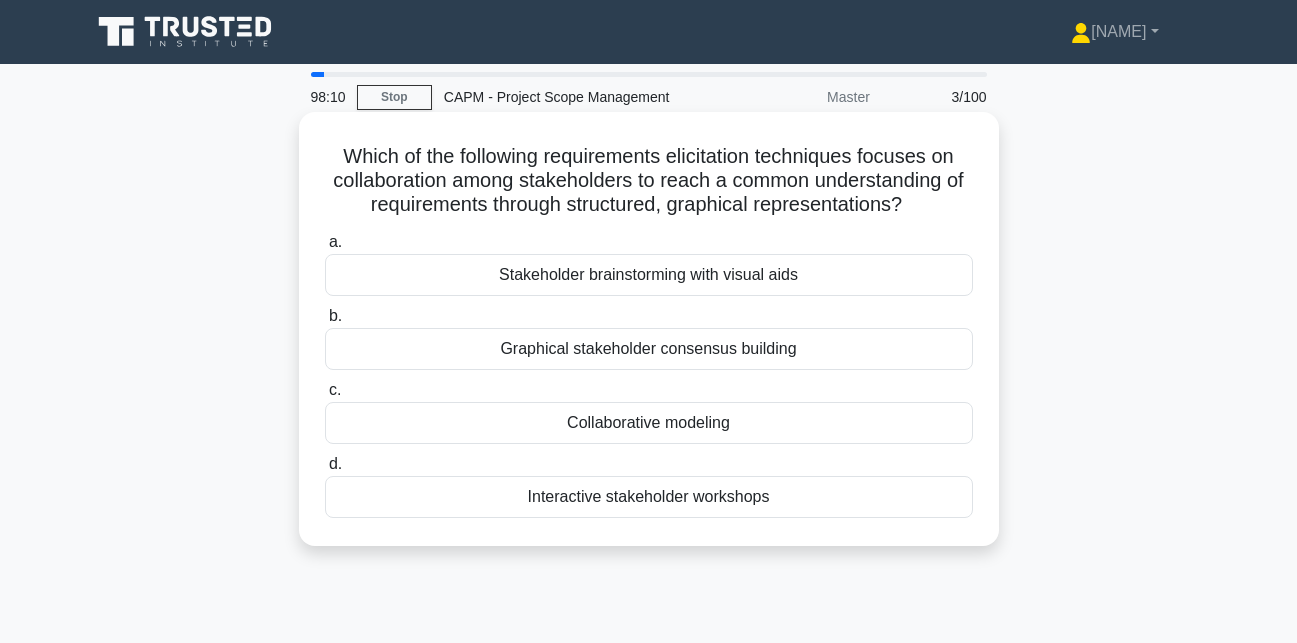 click on "Collaborative modeling" at bounding box center (649, 423) 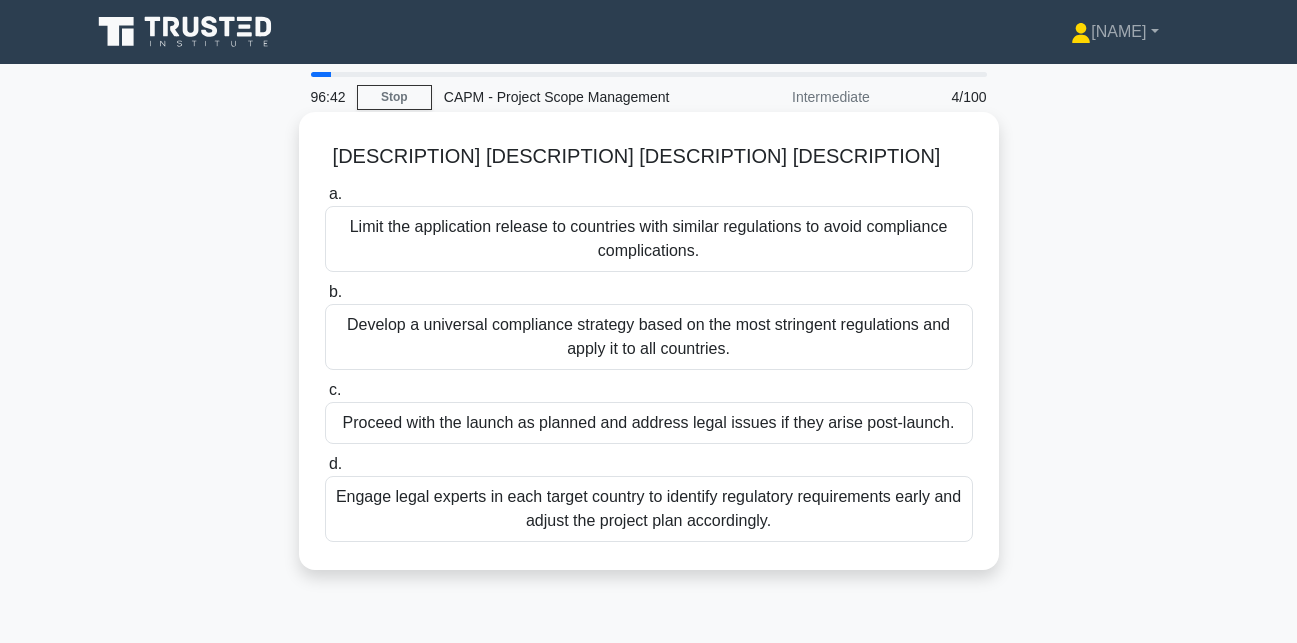 scroll, scrollTop: 100, scrollLeft: 0, axis: vertical 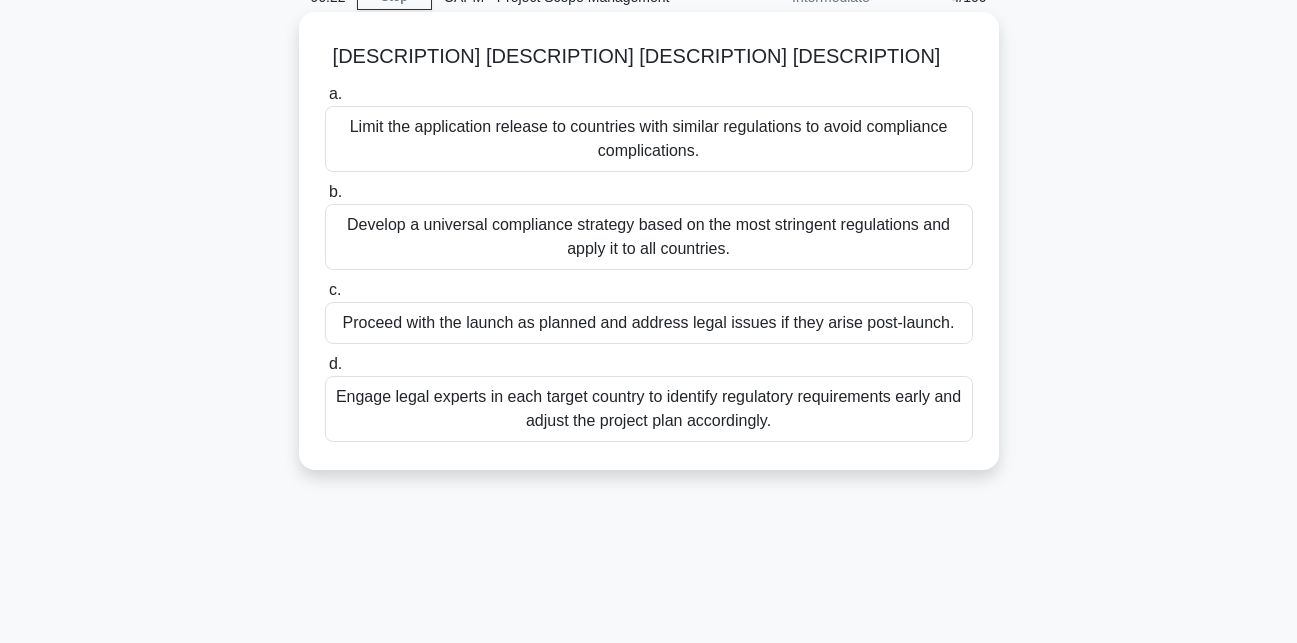 click on "Engage legal experts in each target country to identify regulatory requirements early and adjust the project plan accordingly." at bounding box center (649, 409) 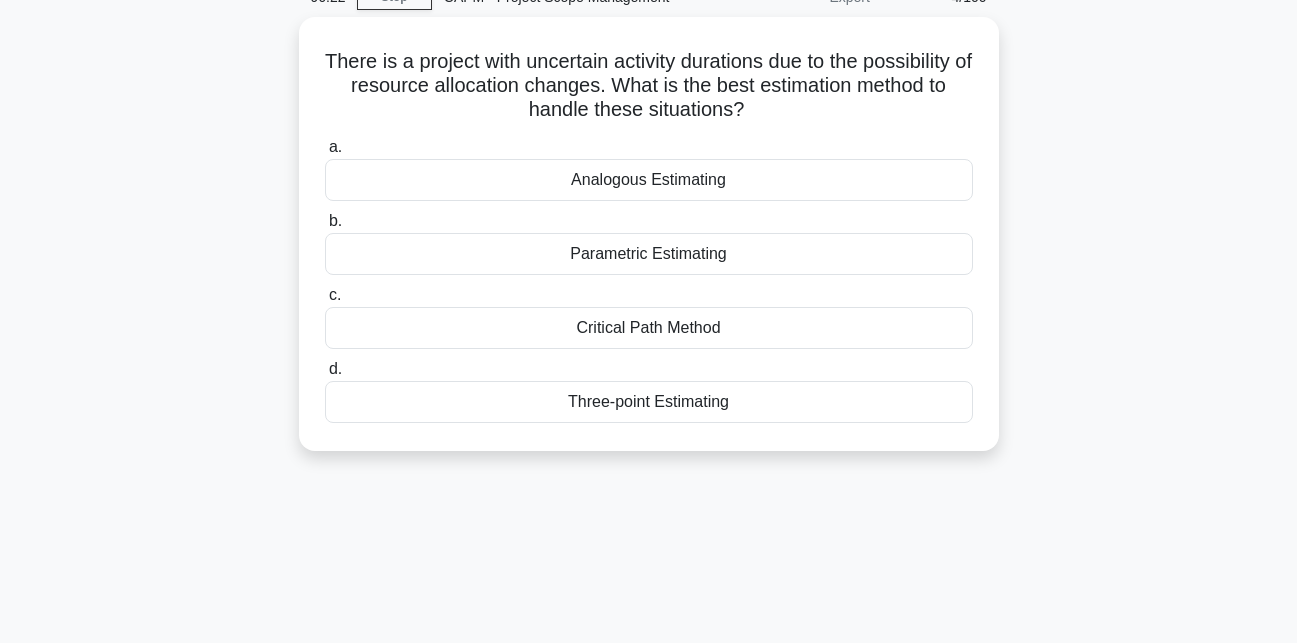 scroll, scrollTop: 0, scrollLeft: 0, axis: both 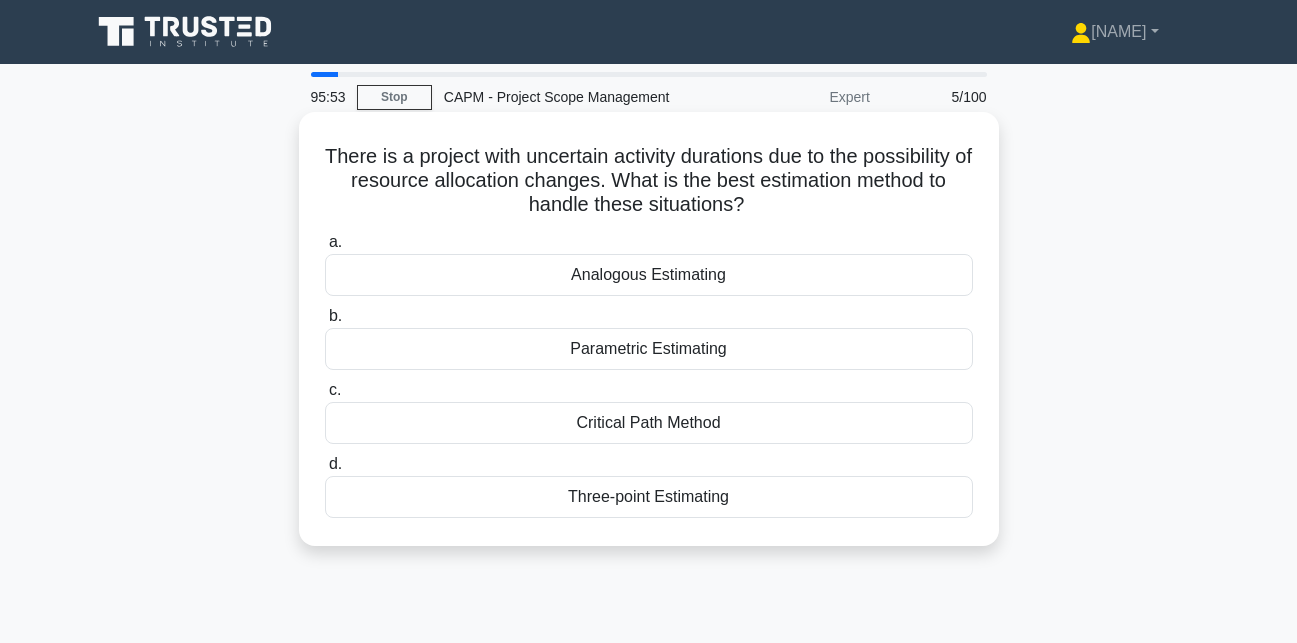 click on "Analogous Estimating" at bounding box center [649, 275] 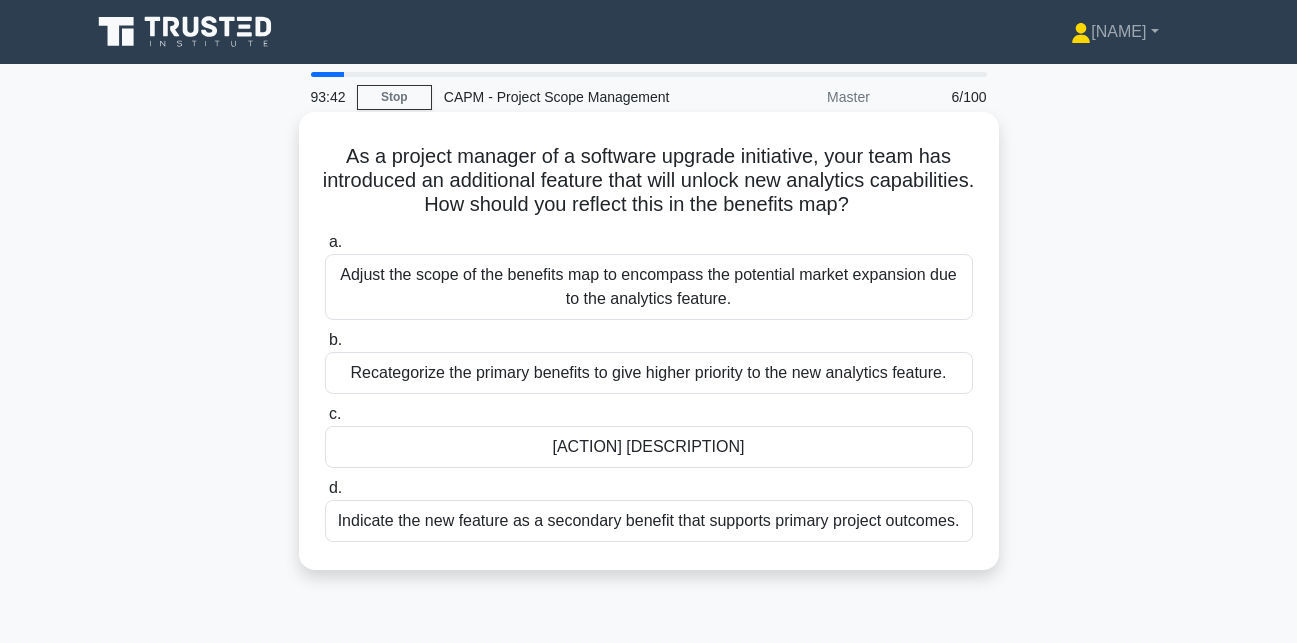 click on "Adjust the scope of the benefits map to encompass the potential market expansion due to the analytics feature." at bounding box center [649, 287] 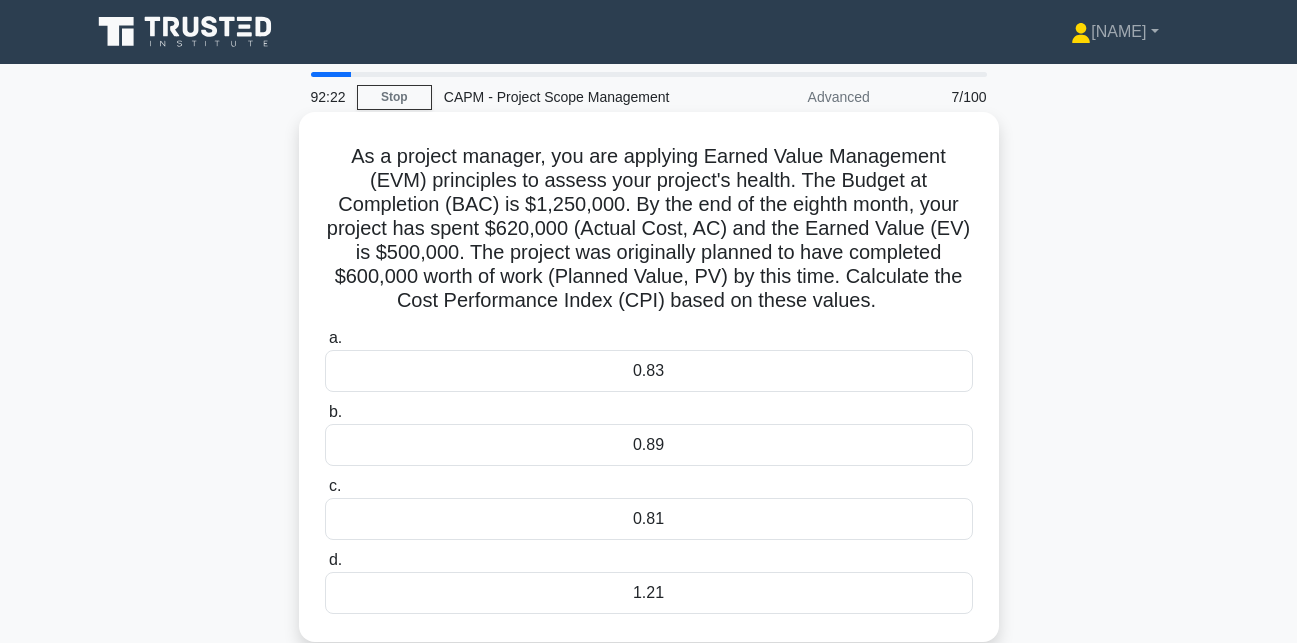 click on "0.81" at bounding box center [649, 519] 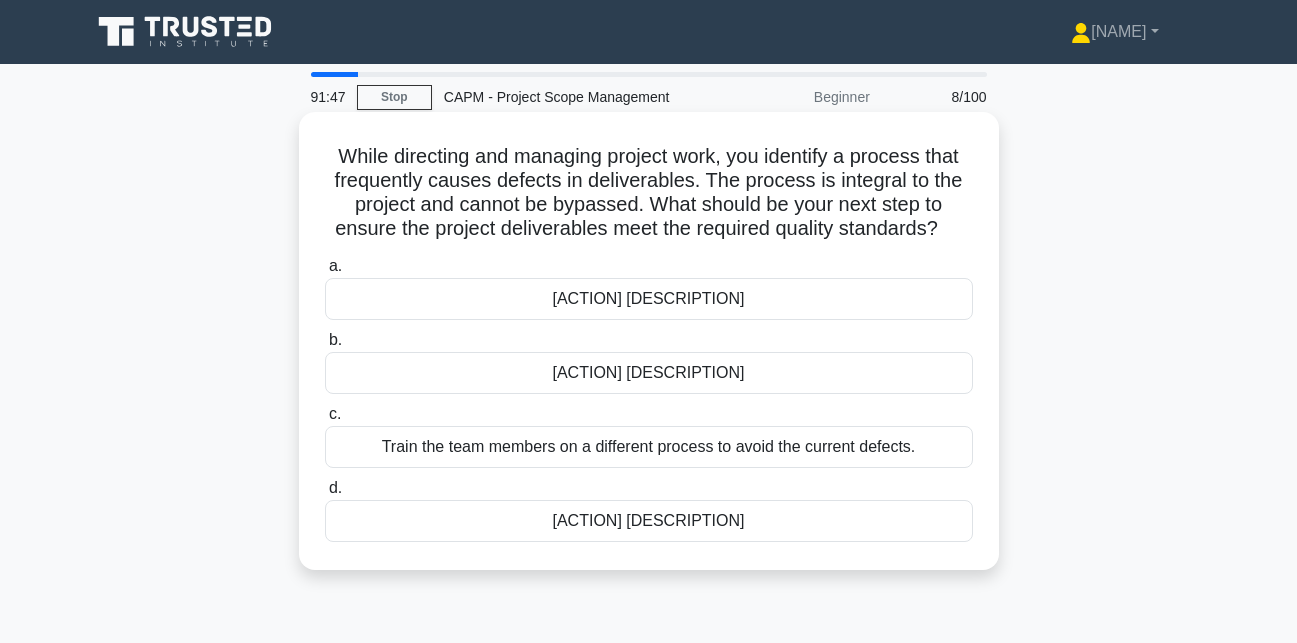 click on "While directing and managing project work, you identify a process that frequently causes defects in deliverables. The process is integral to the project and cannot be bypassed. What should be your next step to ensure the project deliverables meet the required quality standards?
.spinner_0XTQ{transform-origin:center;animation:spinner_y6GP .75s linear infinite}@keyframes spinner_y6GP{100%{transform:rotate(360deg)}}" at bounding box center [649, 193] 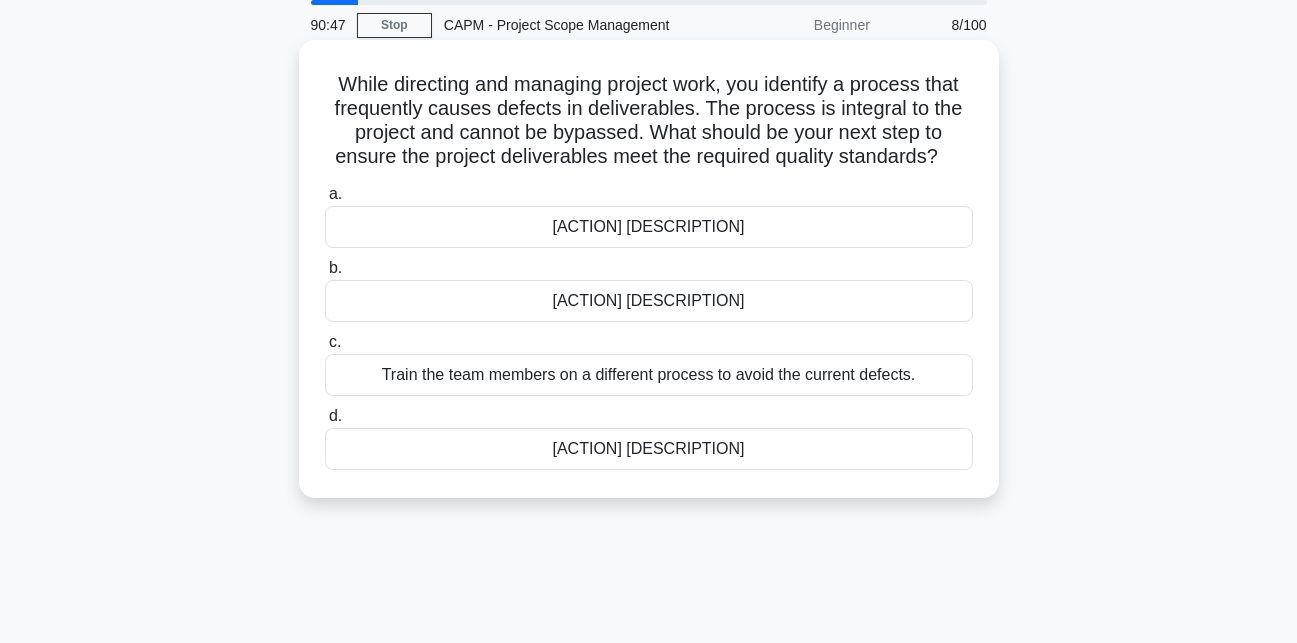 scroll, scrollTop: 73, scrollLeft: 0, axis: vertical 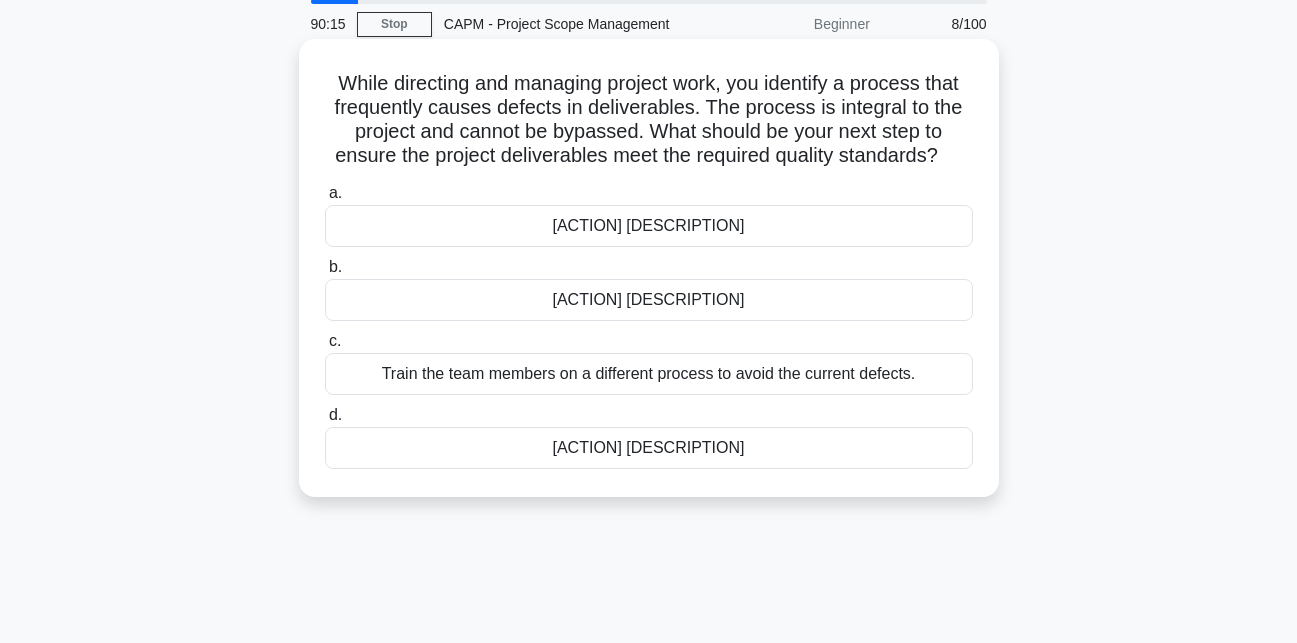 click on "[ACTION] [DESCRIPTION]" at bounding box center [649, 226] 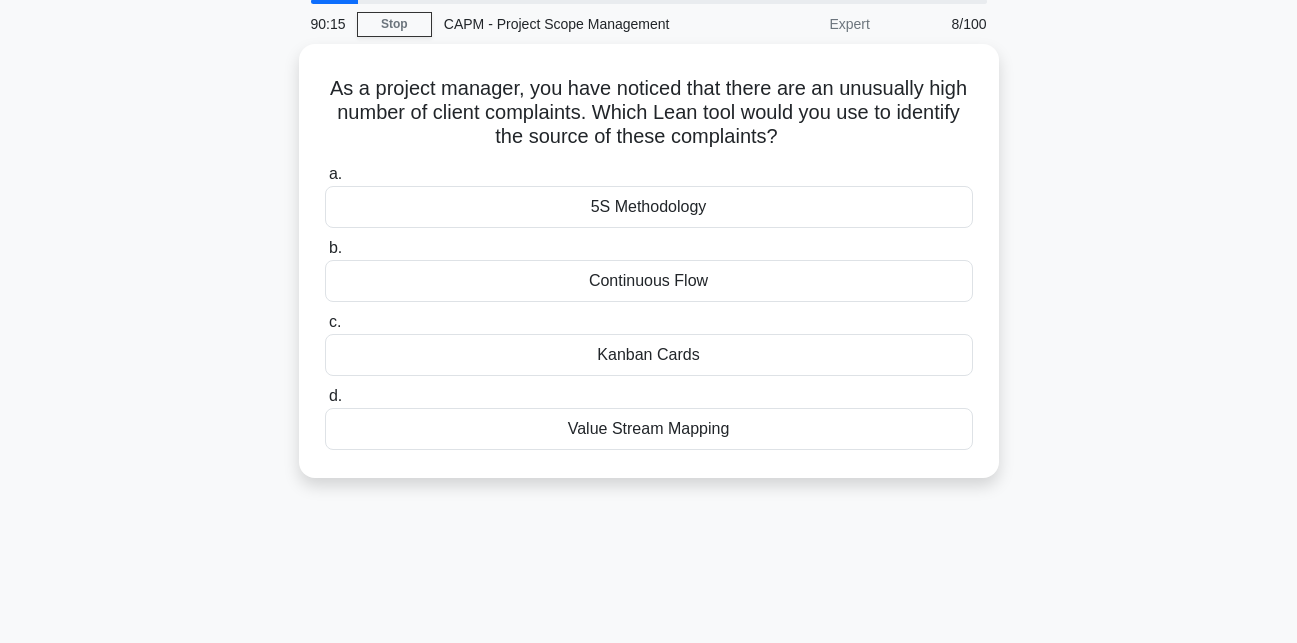 scroll, scrollTop: 0, scrollLeft: 0, axis: both 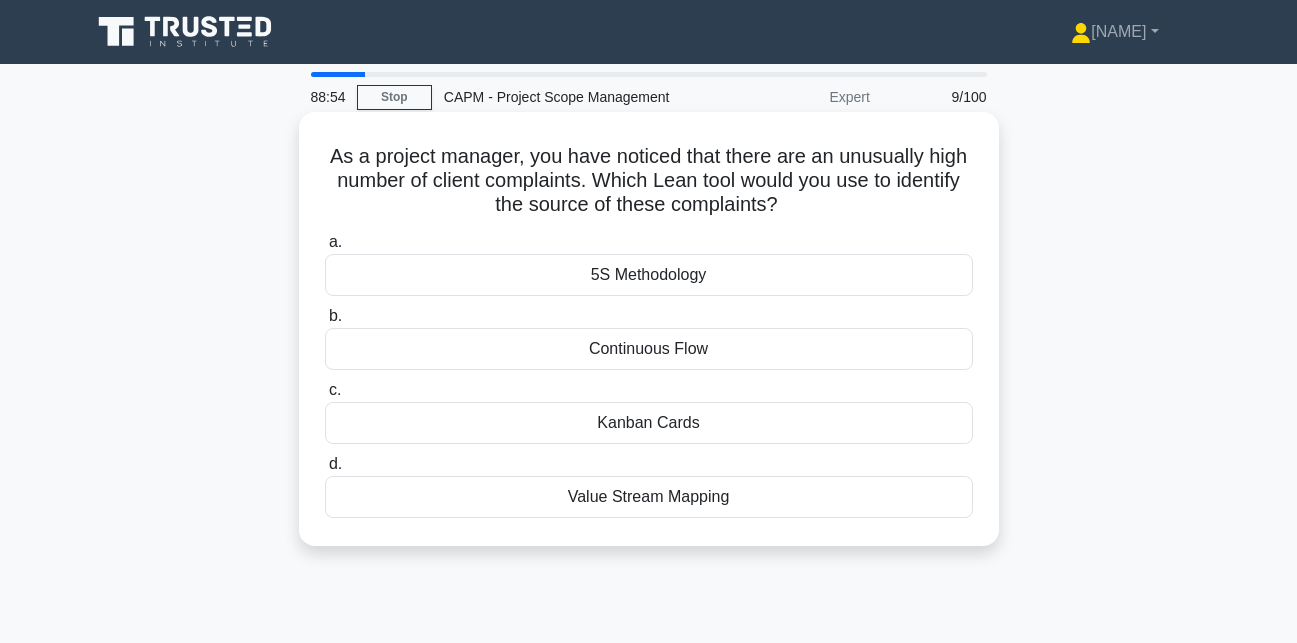 click on "Continuous Flow" at bounding box center [649, 349] 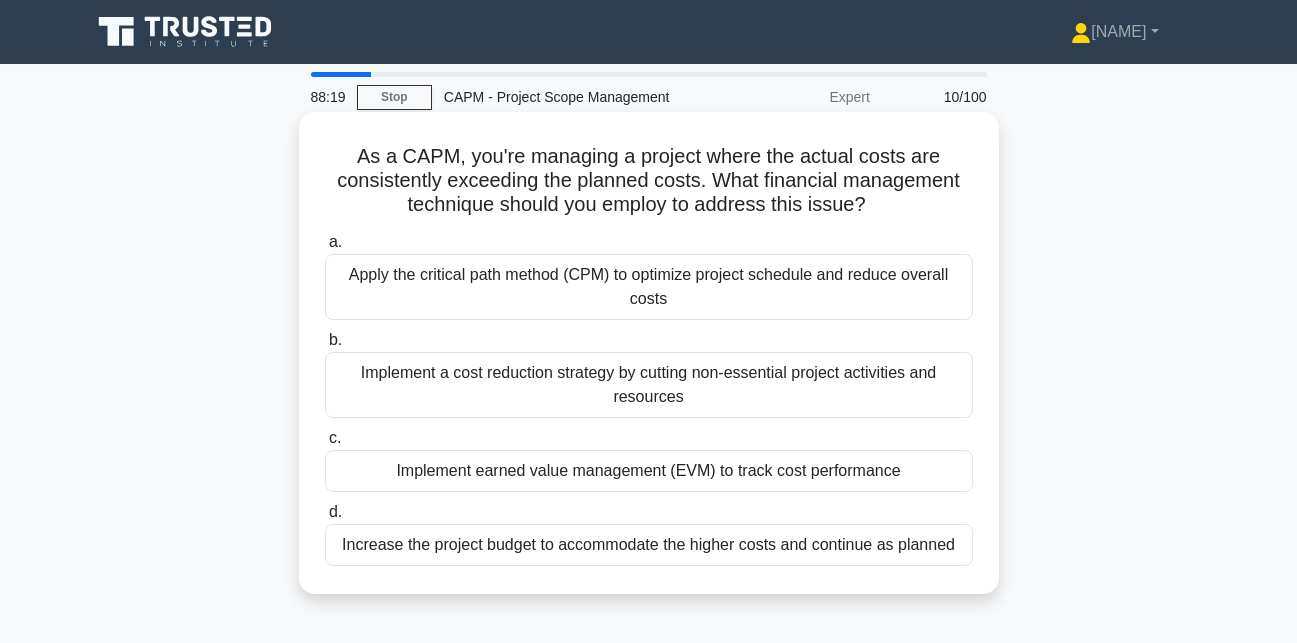 click on "Implement earned value management (EVM) to track cost performance" at bounding box center [649, 471] 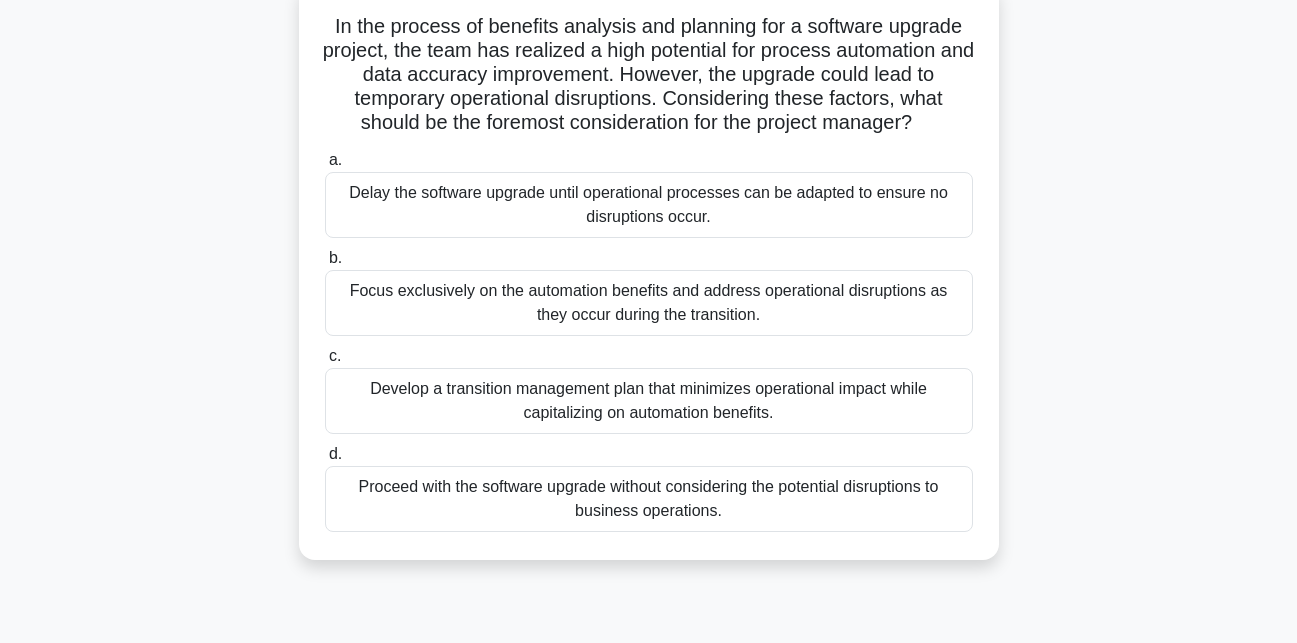 scroll, scrollTop: 137, scrollLeft: 0, axis: vertical 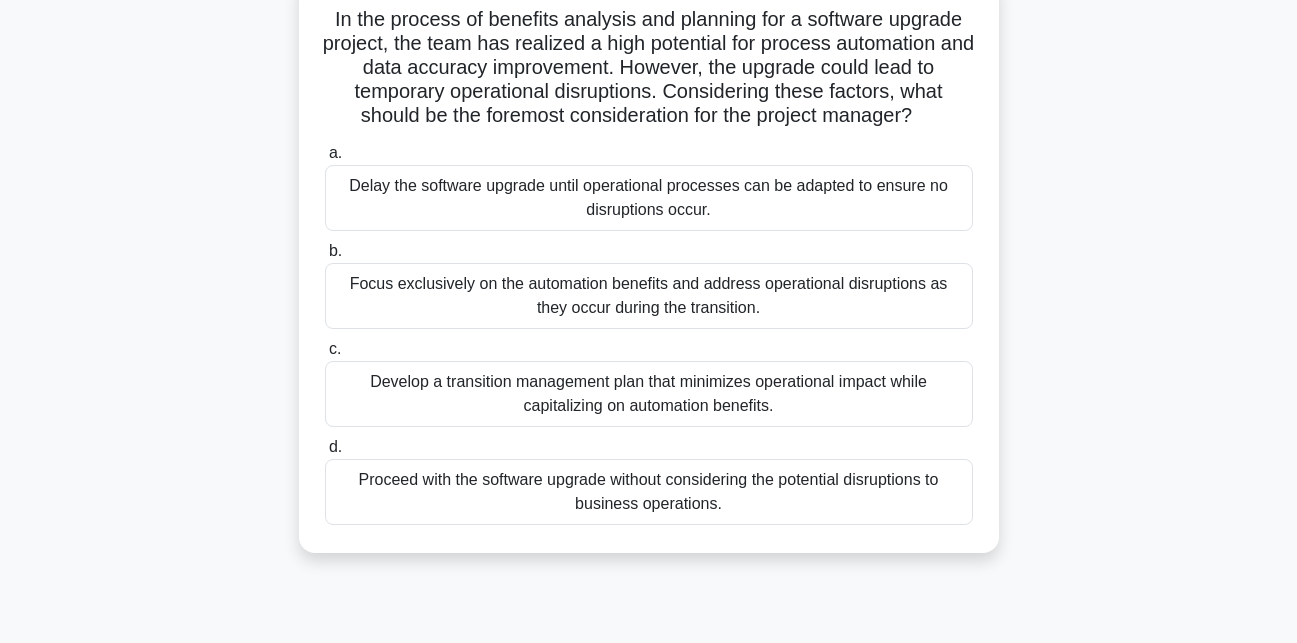 click on "Develop a transition management plan that minimizes operational impact while capitalizing on automation benefits." at bounding box center (649, 394) 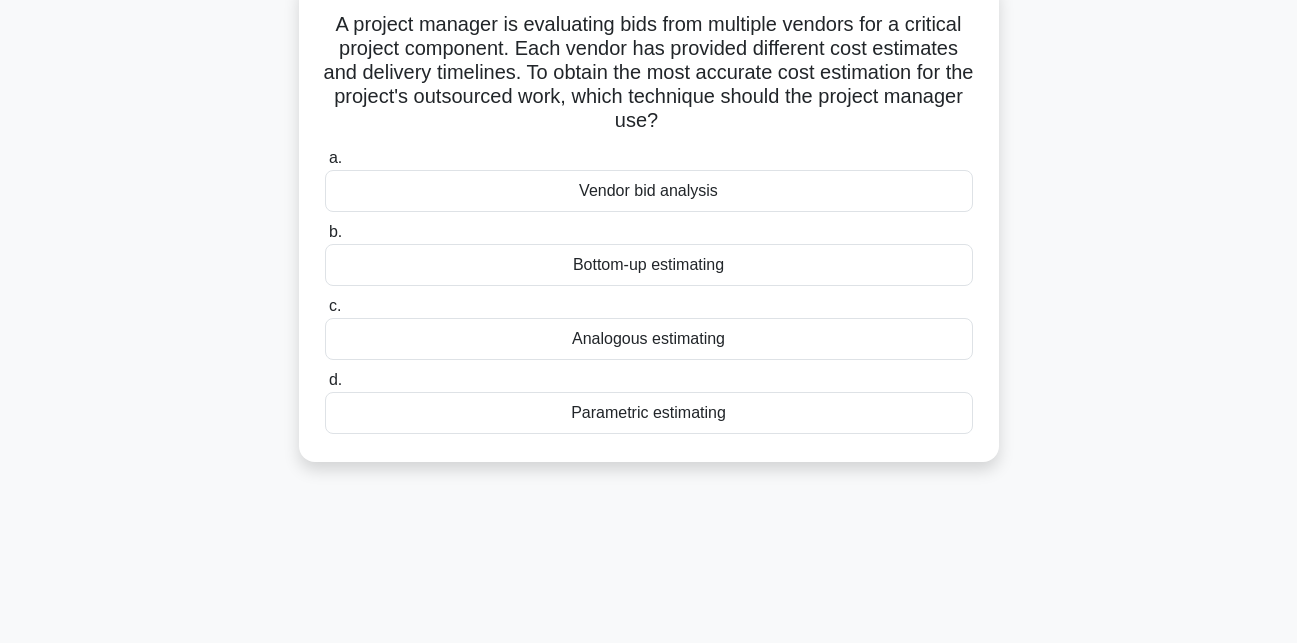 scroll, scrollTop: 0, scrollLeft: 0, axis: both 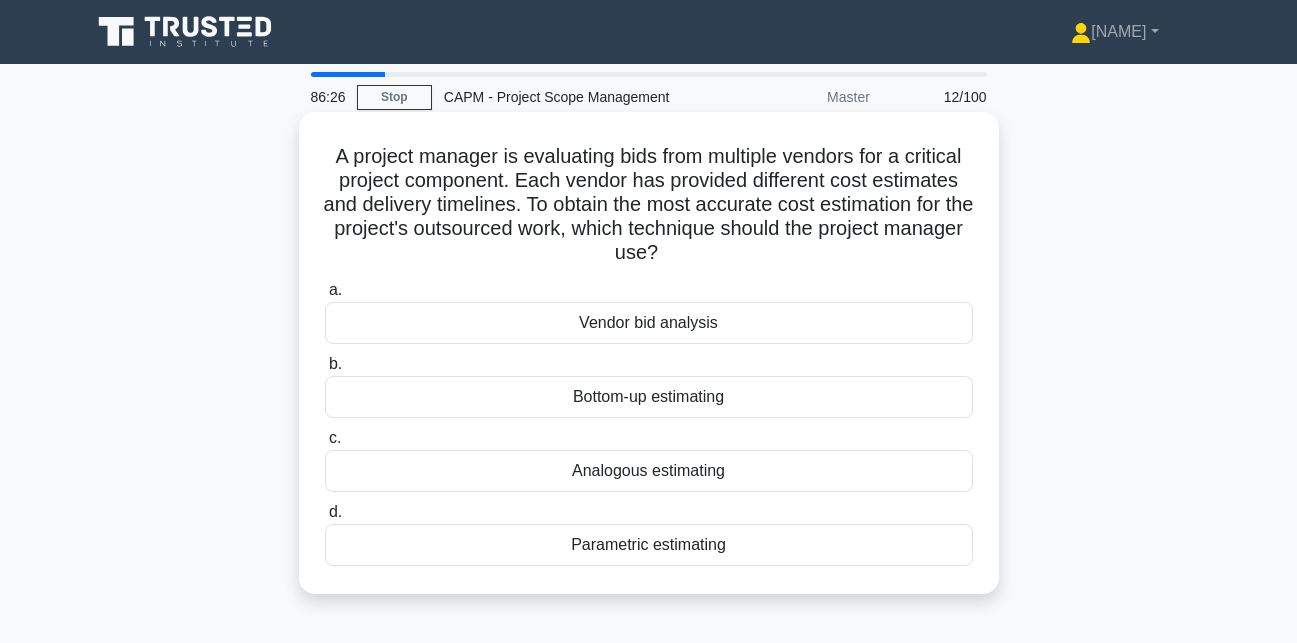 click on "Bottom-up estimating" at bounding box center [649, 397] 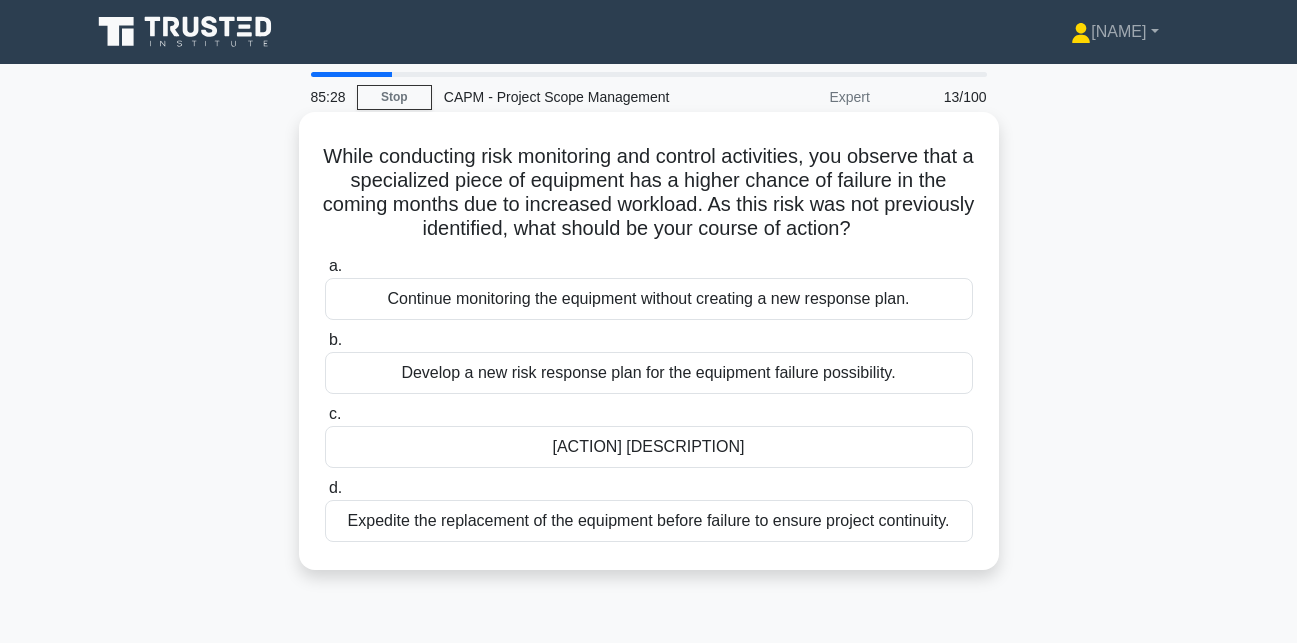 click on "Develop a new risk response plan for the equipment failure possibility." at bounding box center (649, 373) 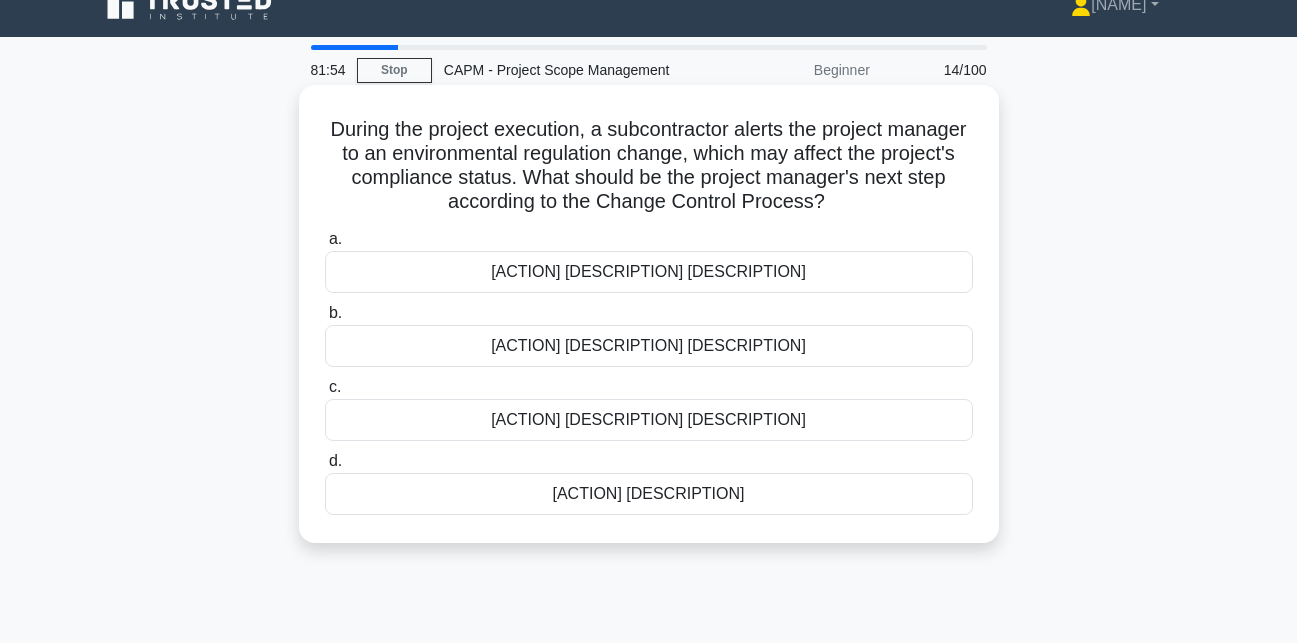 scroll, scrollTop: 60, scrollLeft: 0, axis: vertical 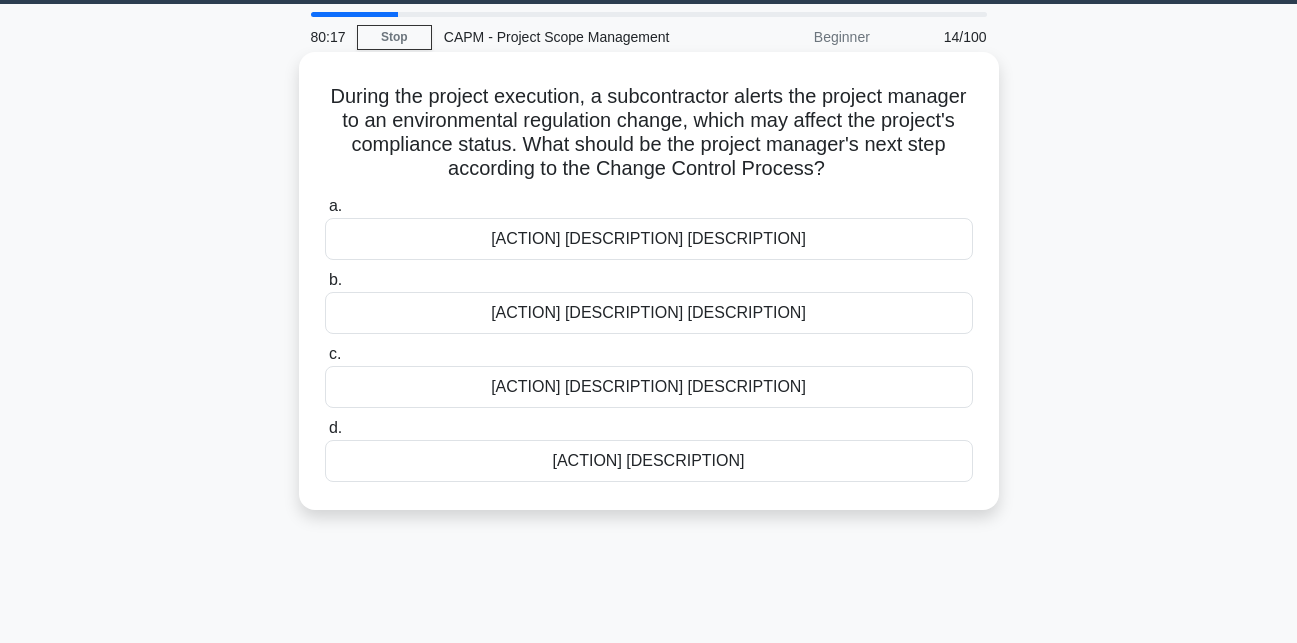 click on "[ACTION] [DESCRIPTION] [DESCRIPTION]" at bounding box center [649, 387] 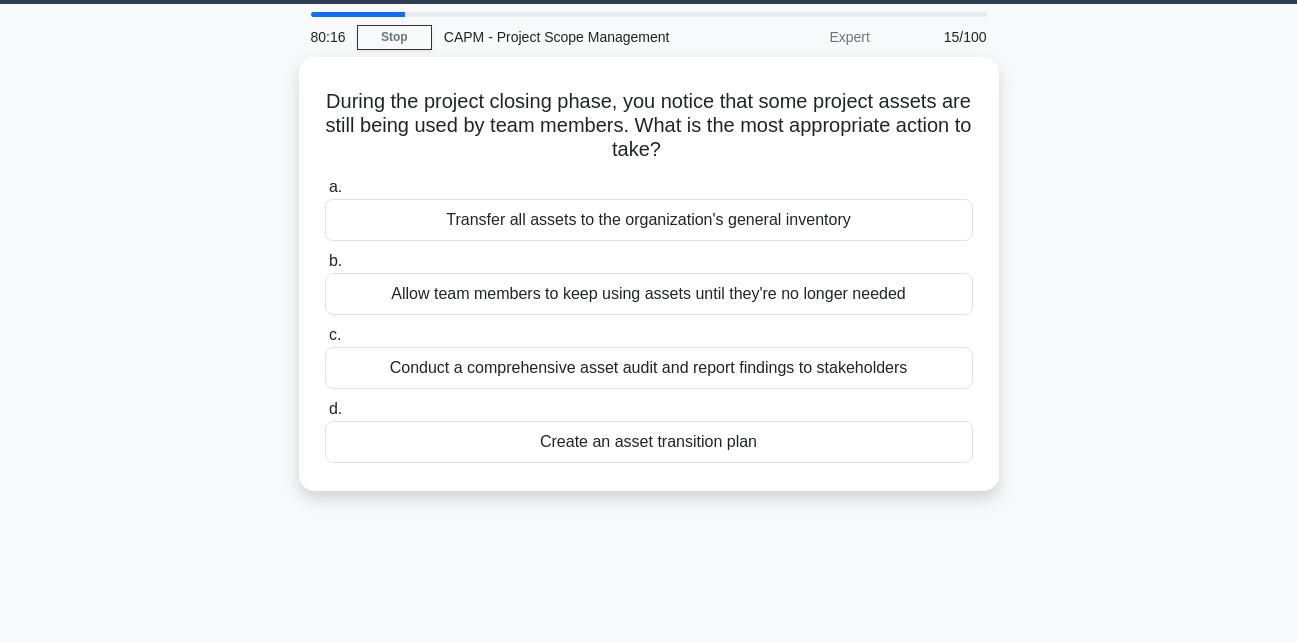 scroll, scrollTop: 0, scrollLeft: 0, axis: both 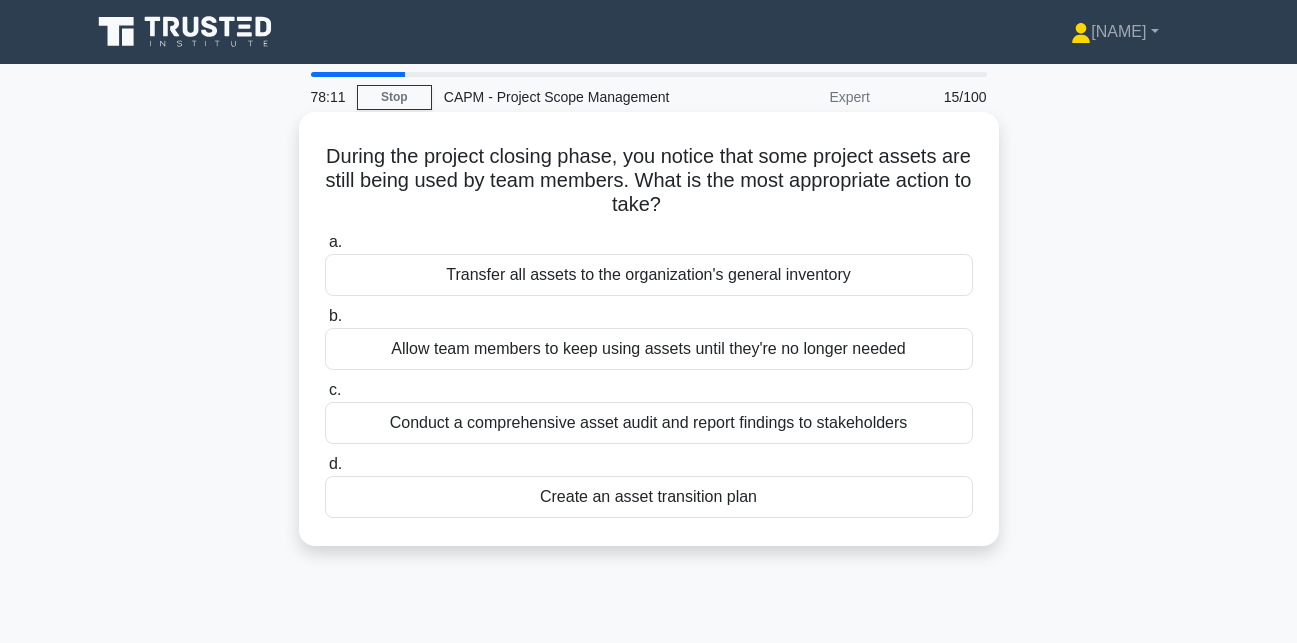 click on "Transfer all assets to the organization's general inventory" at bounding box center [649, 275] 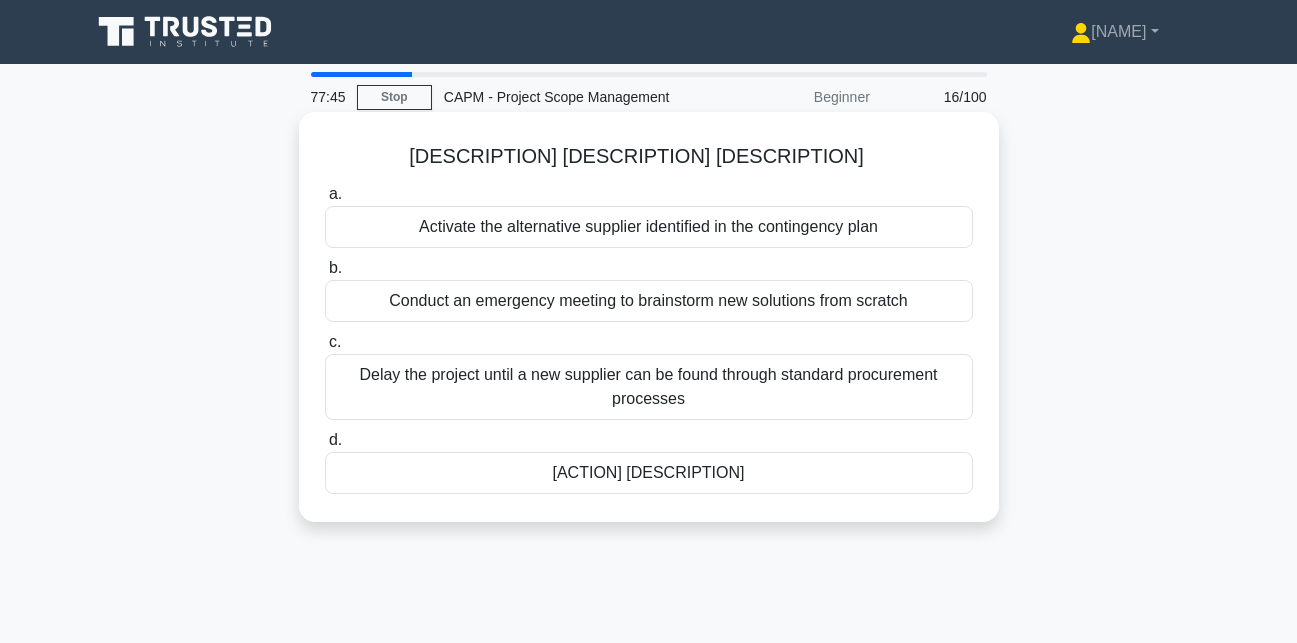 click on "Activate the alternative supplier identified in the contingency plan" at bounding box center [649, 227] 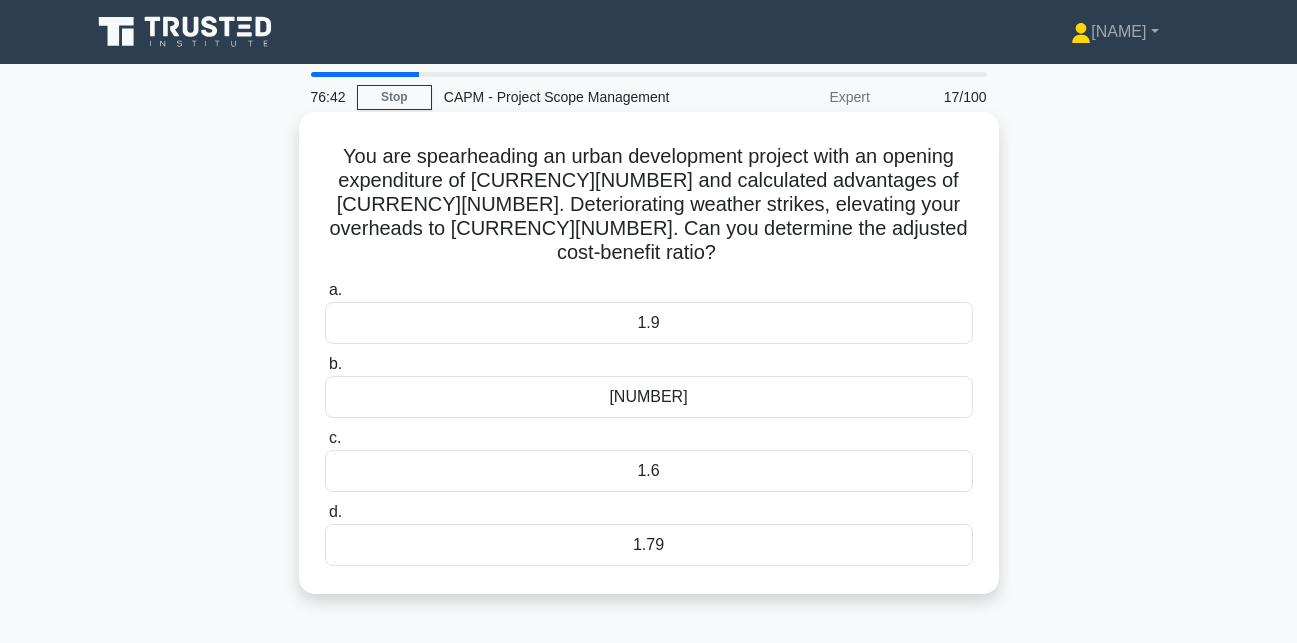 click on "1.6" at bounding box center (649, 471) 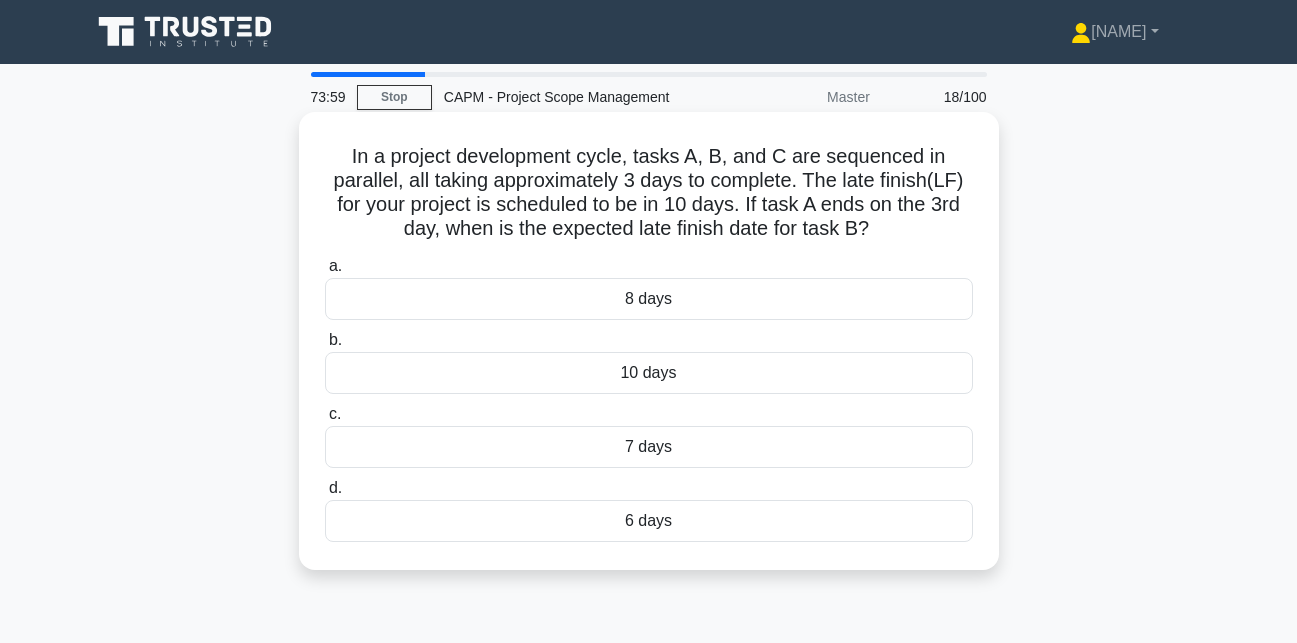 click on "6 days" at bounding box center (649, 521) 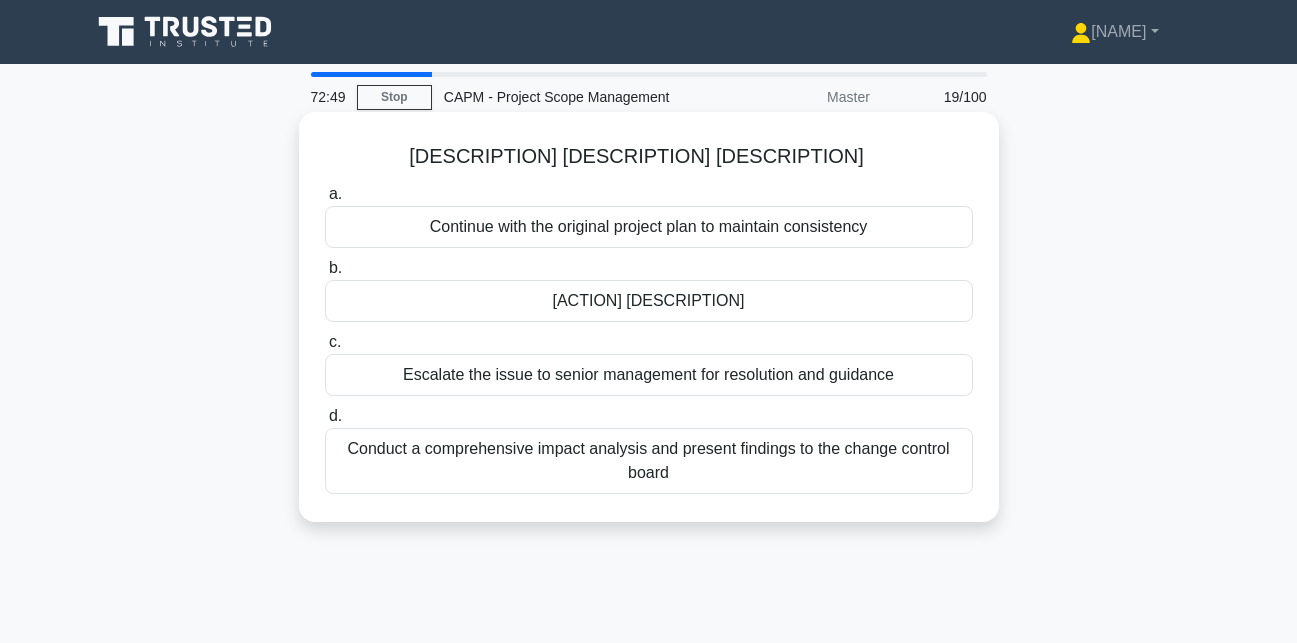 click on "Conduct a comprehensive impact analysis and present findings to the change control board" at bounding box center (649, 461) 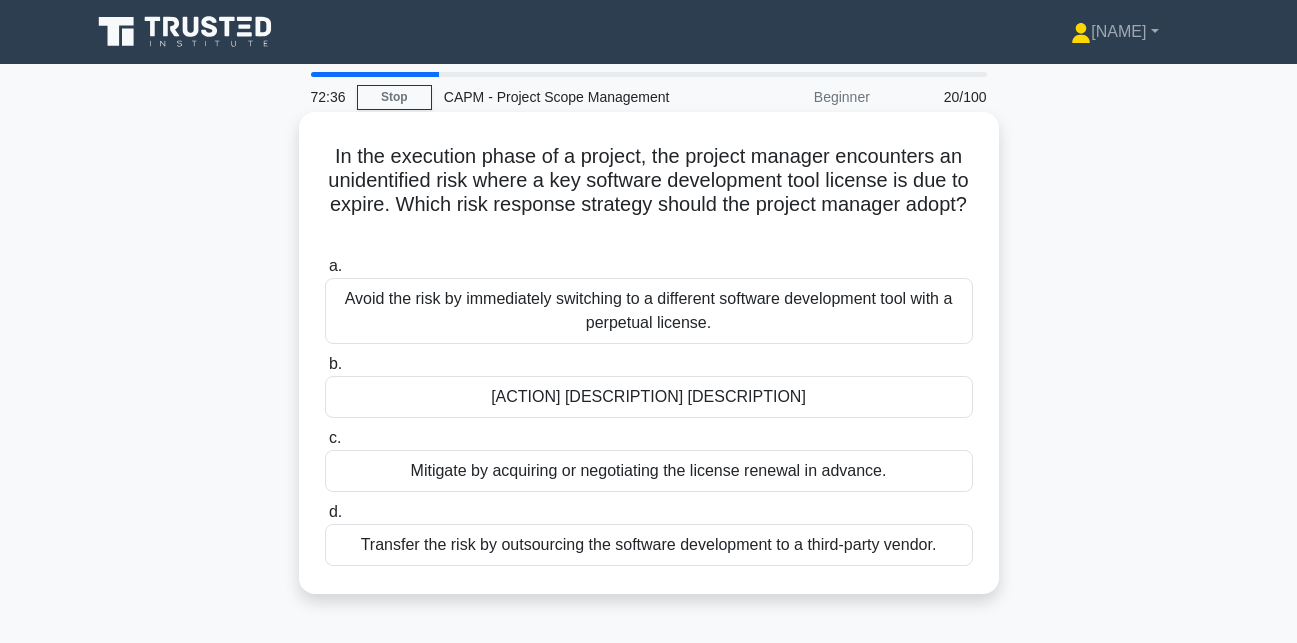 scroll, scrollTop: 120, scrollLeft: 0, axis: vertical 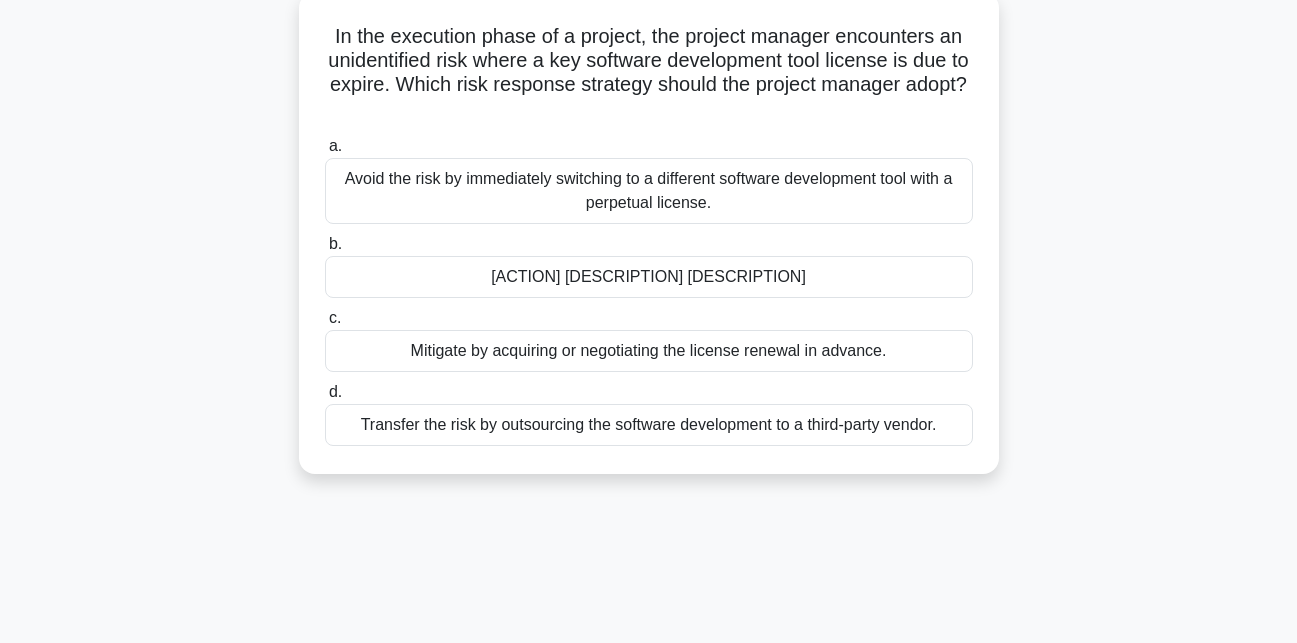 click on "Mitigate by acquiring or negotiating the license renewal in advance." at bounding box center (649, 351) 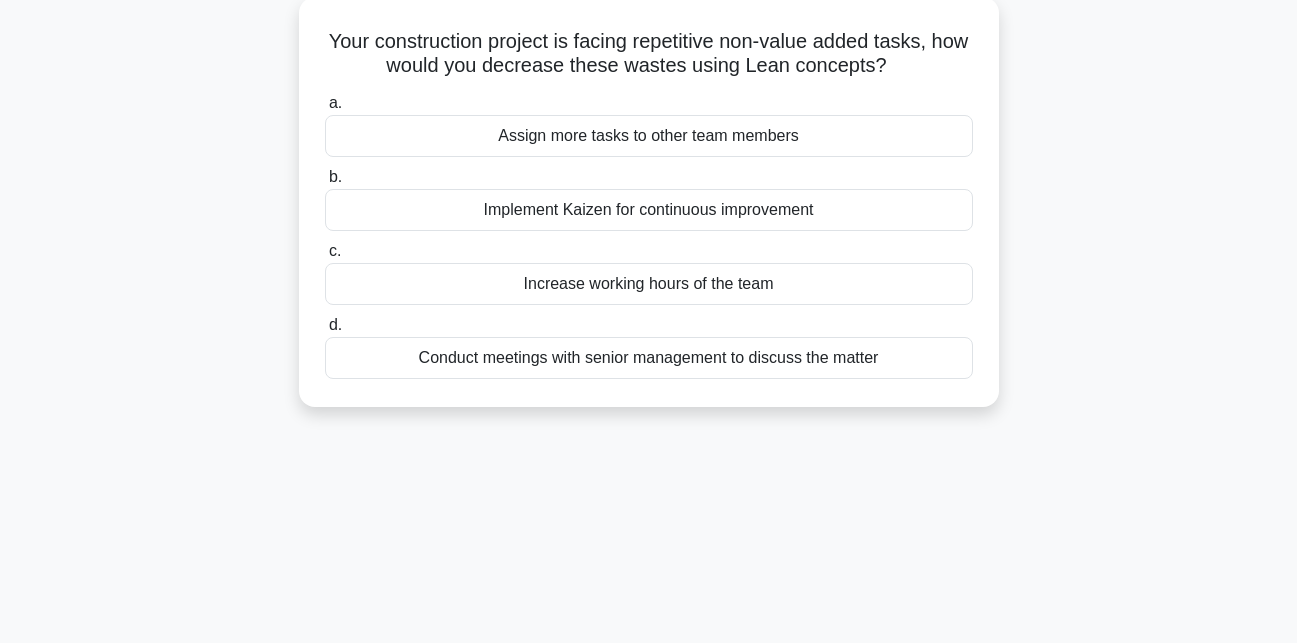 scroll, scrollTop: 0, scrollLeft: 0, axis: both 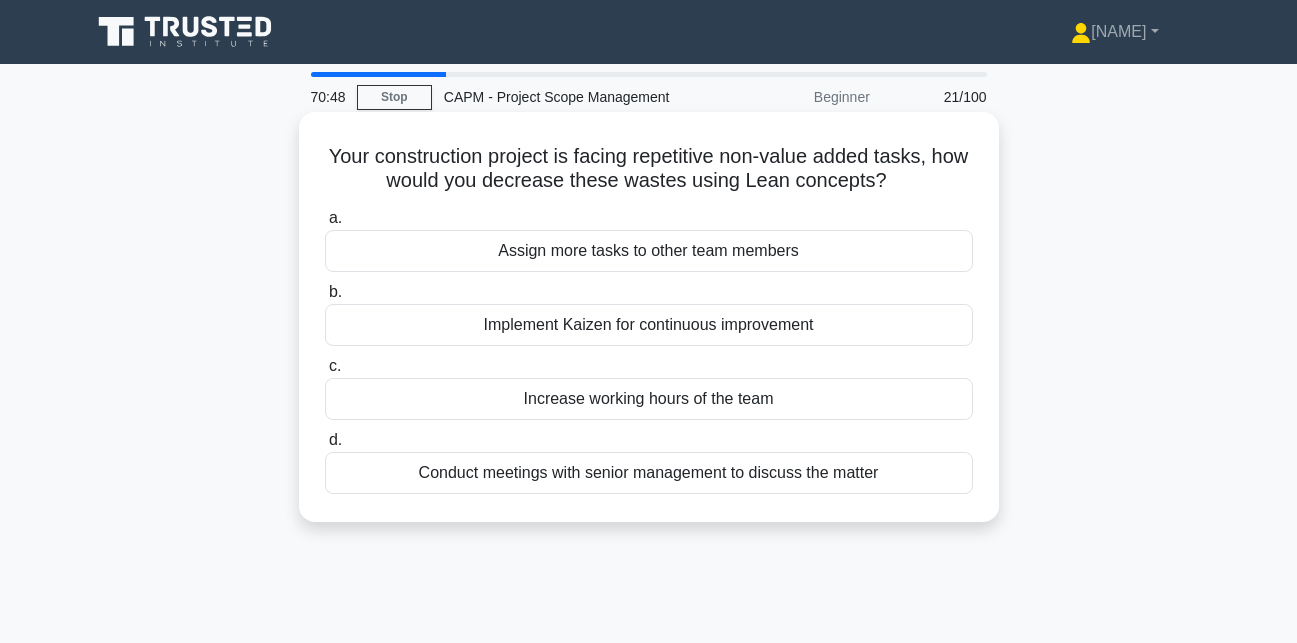 click on "Implement Kaizen for continuous improvement" at bounding box center (649, 325) 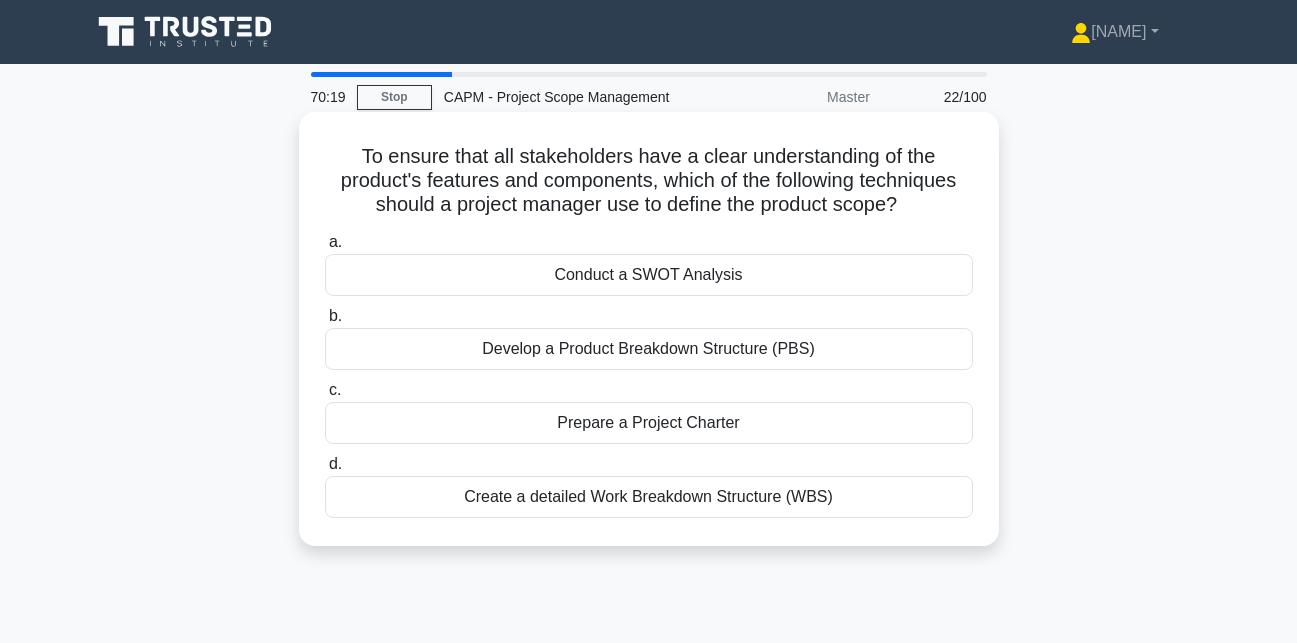 click on "Develop a Product Breakdown Structure (PBS)" at bounding box center [649, 349] 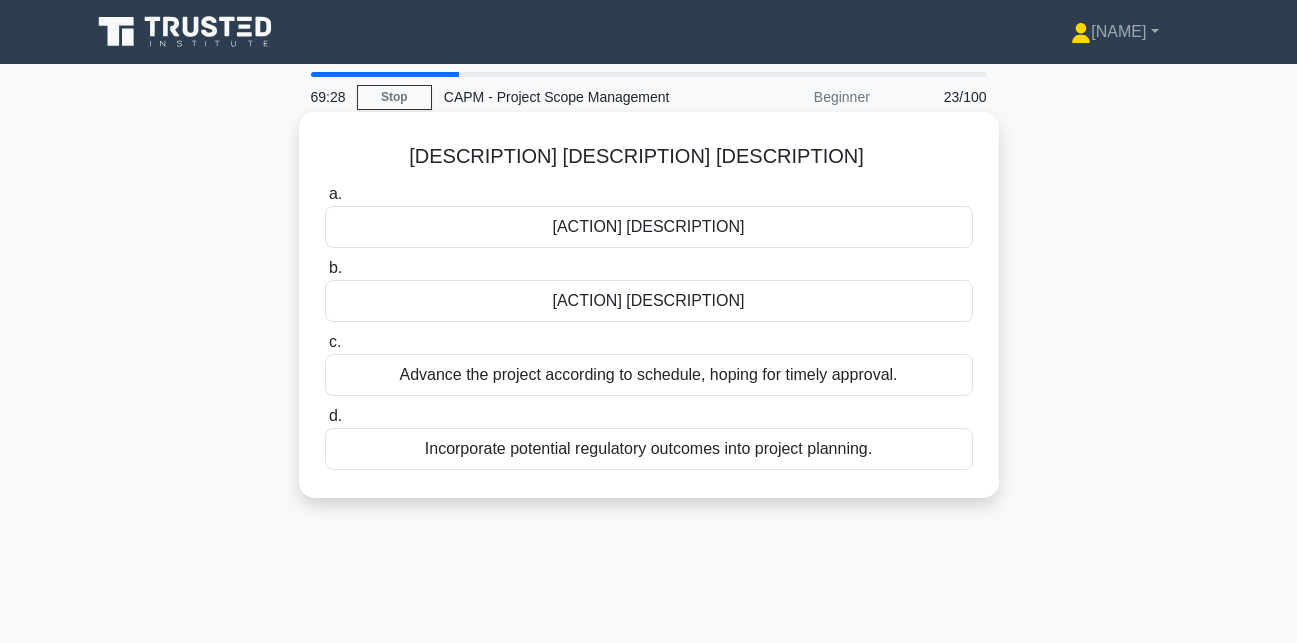 click on "Incorporate potential regulatory outcomes into project planning." at bounding box center [649, 449] 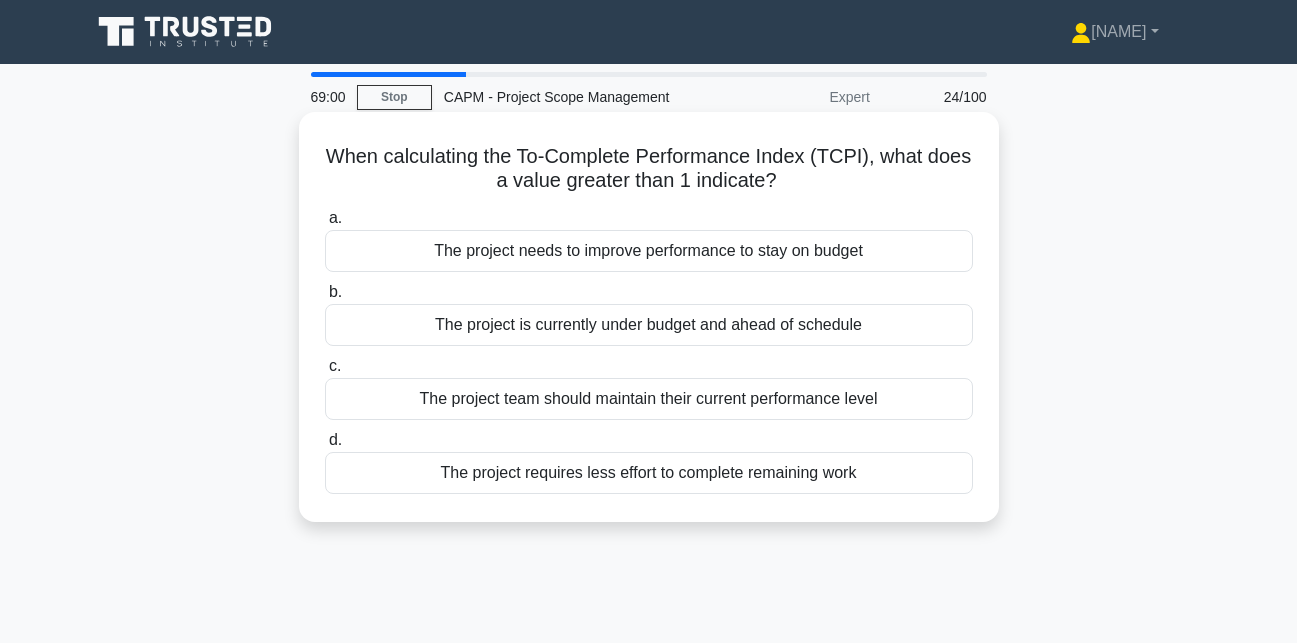 click on "The project requires less effort to complete remaining work" at bounding box center [649, 473] 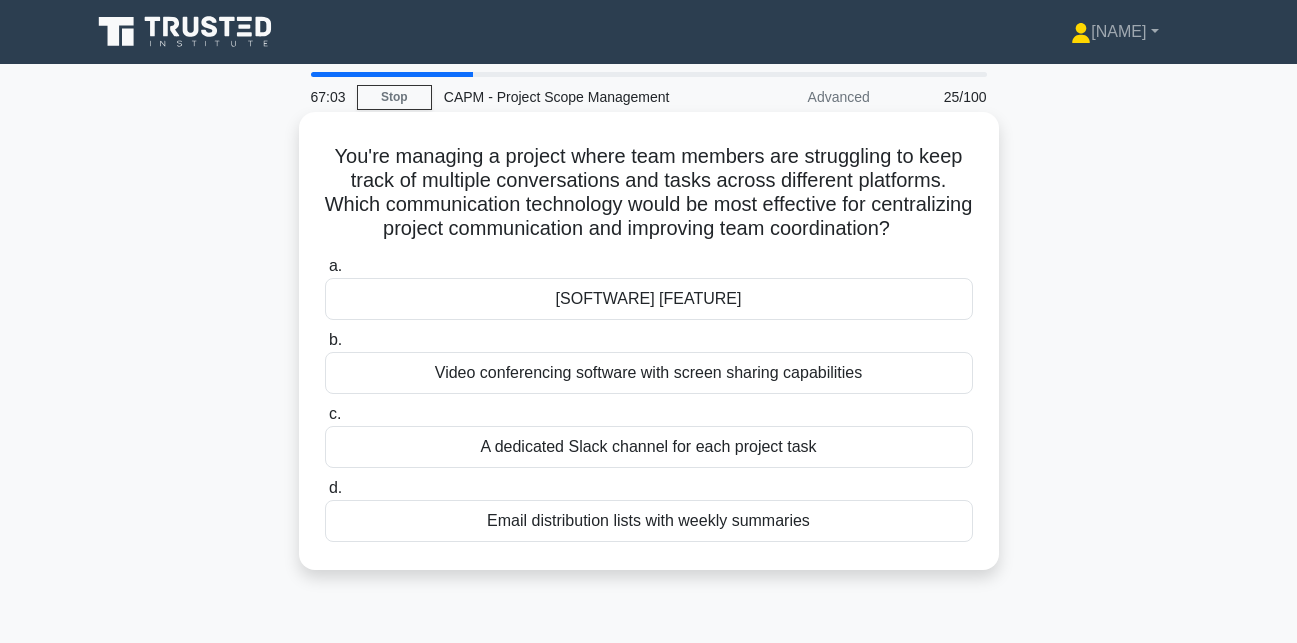 click on "[SOFTWARE] [FEATURE]" at bounding box center (649, 299) 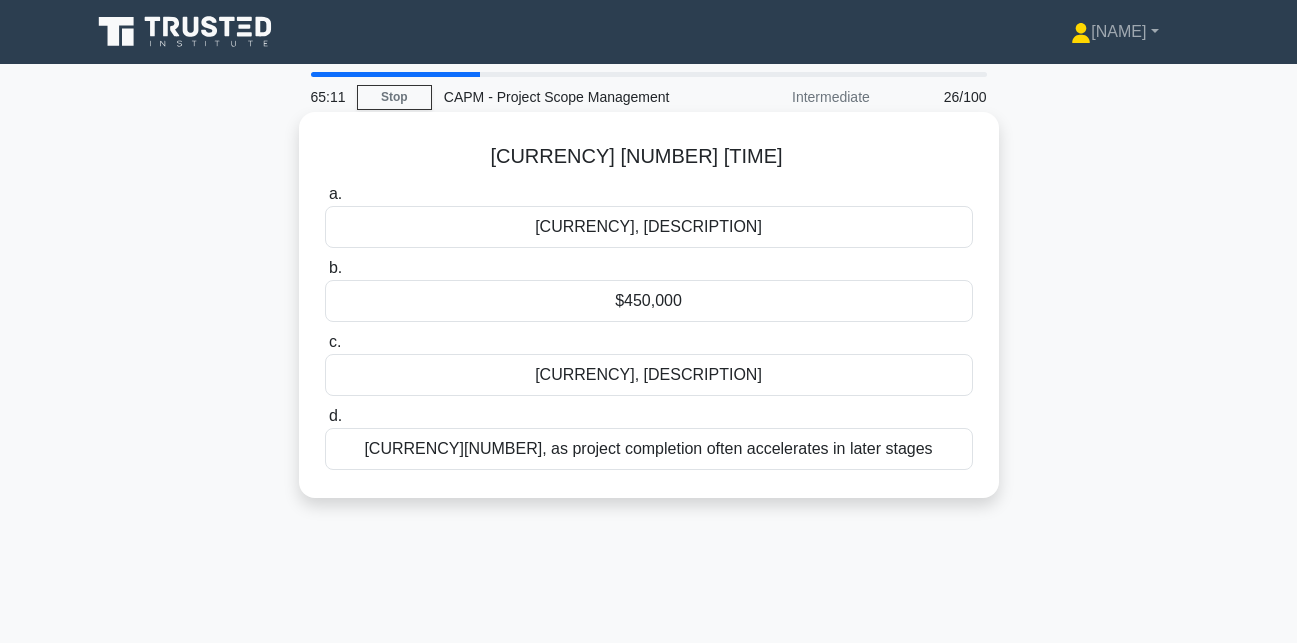 click on "$450,000" at bounding box center [649, 301] 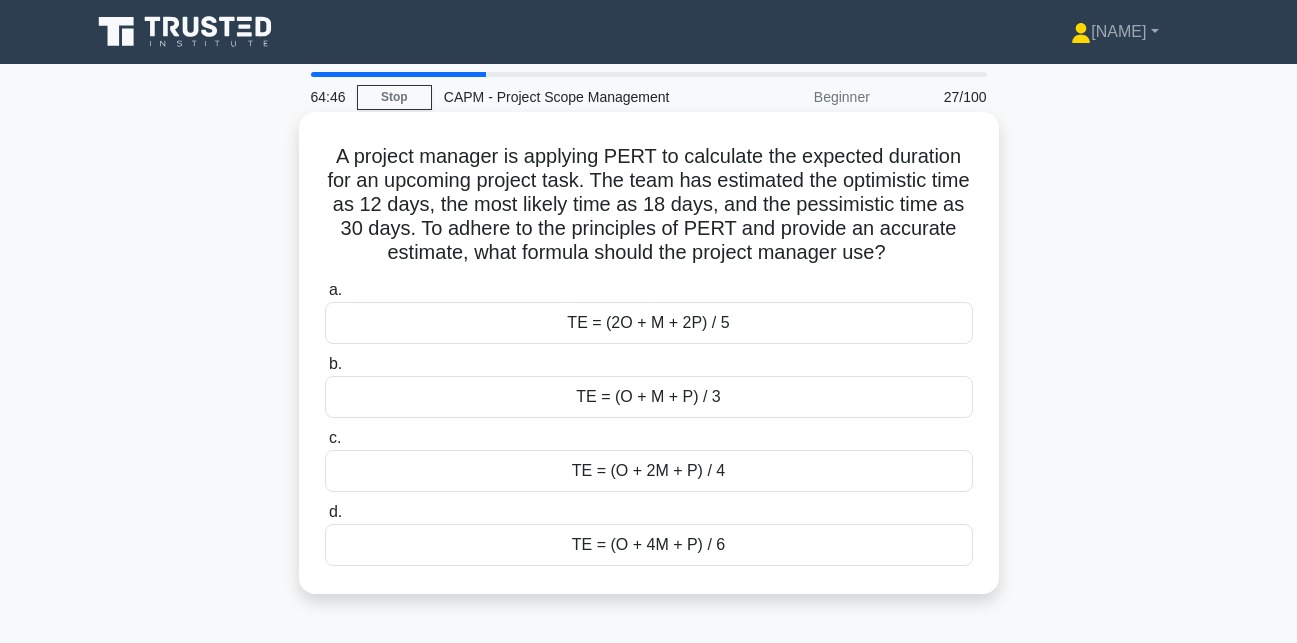 click on "TE = (O + 4M + P) / 6" at bounding box center (649, 545) 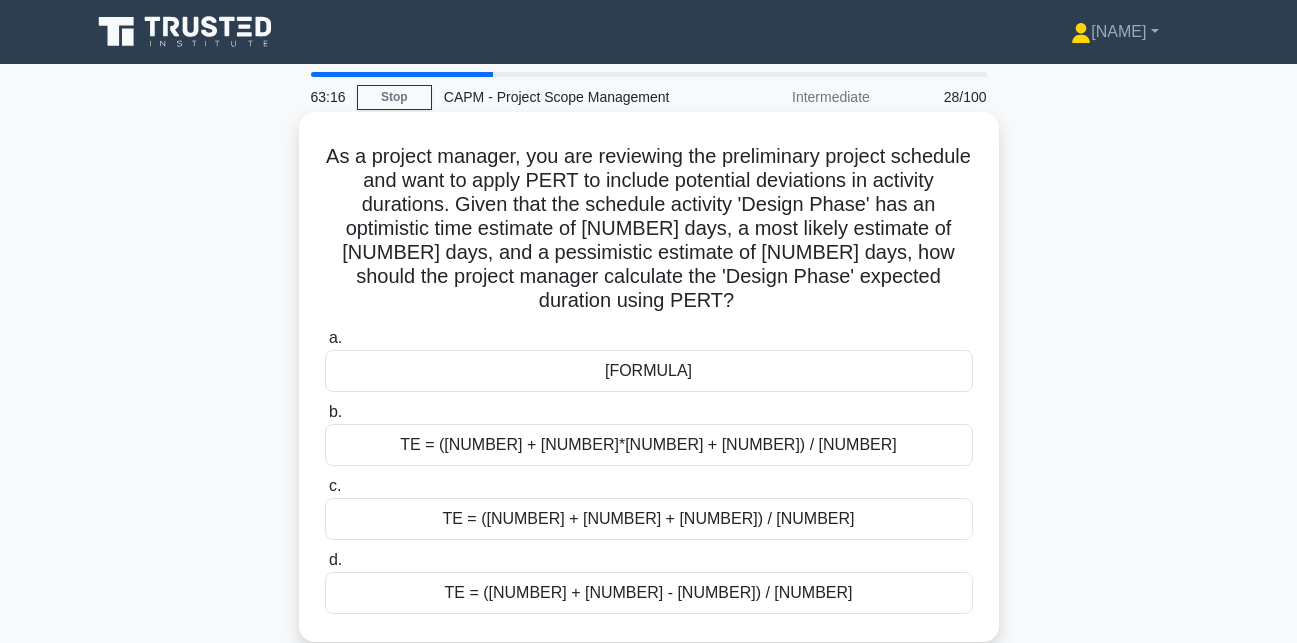 click on "[FORMULA]" at bounding box center (649, 371) 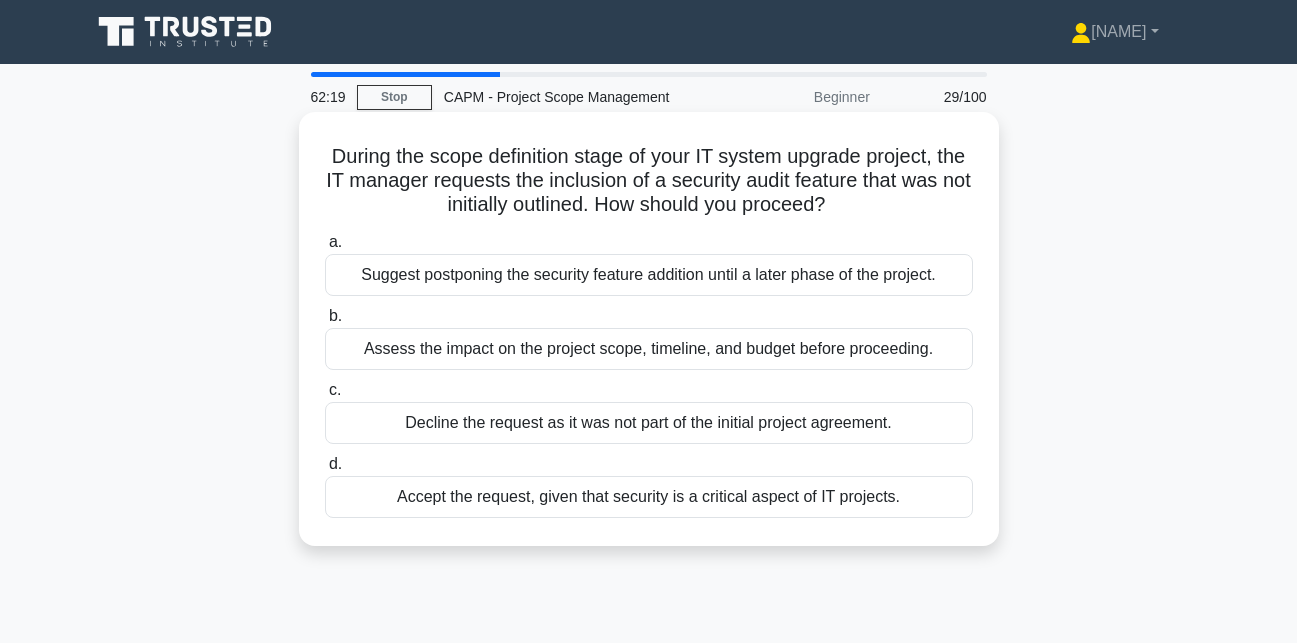 click on "Assess the impact on the project scope, timeline, and budget before proceeding." at bounding box center (649, 349) 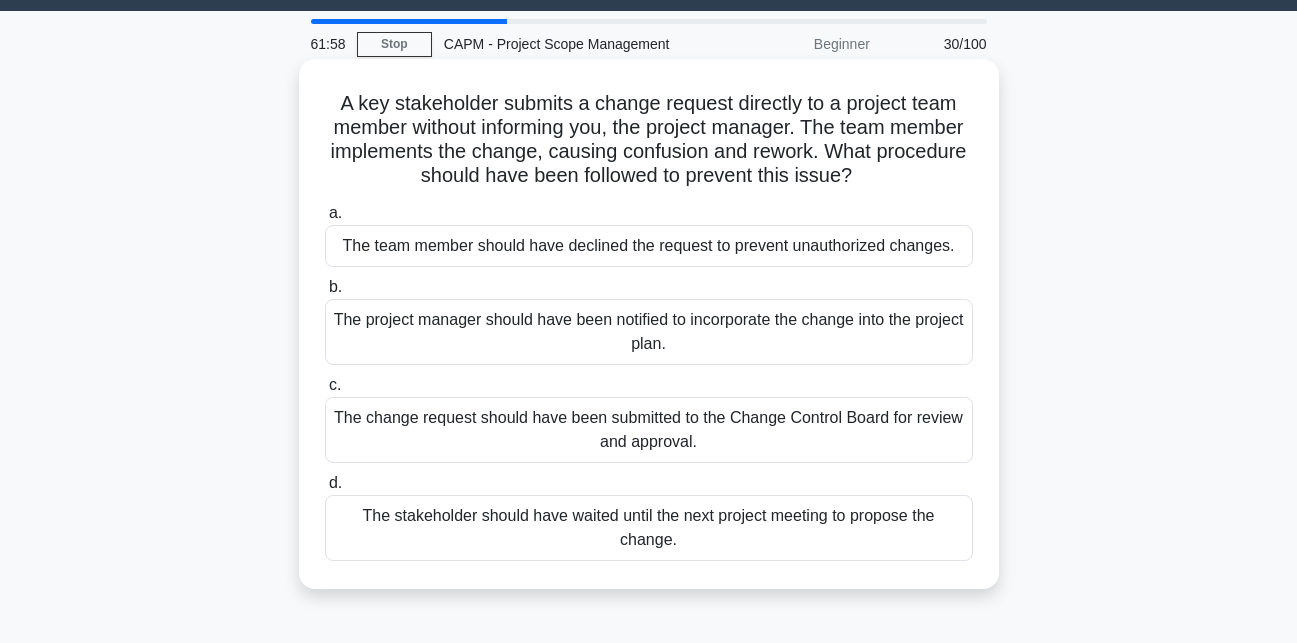 scroll, scrollTop: 57, scrollLeft: 0, axis: vertical 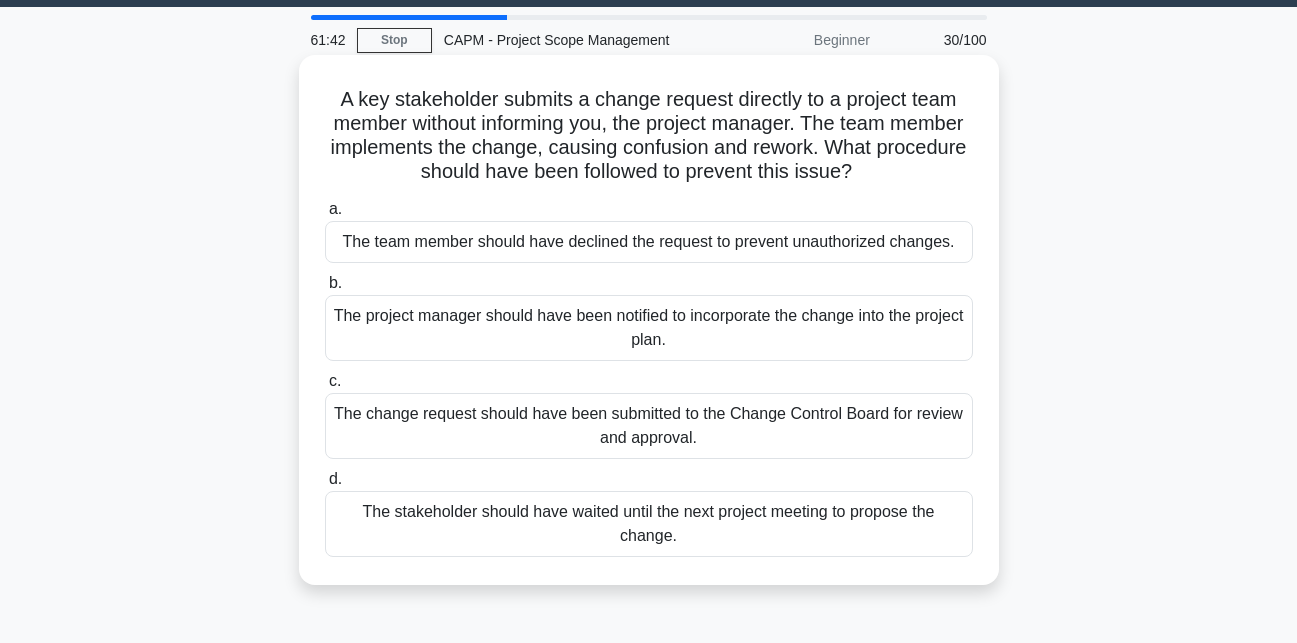 click on "The change request should have been submitted to the Change Control Board for review and approval." at bounding box center (649, 426) 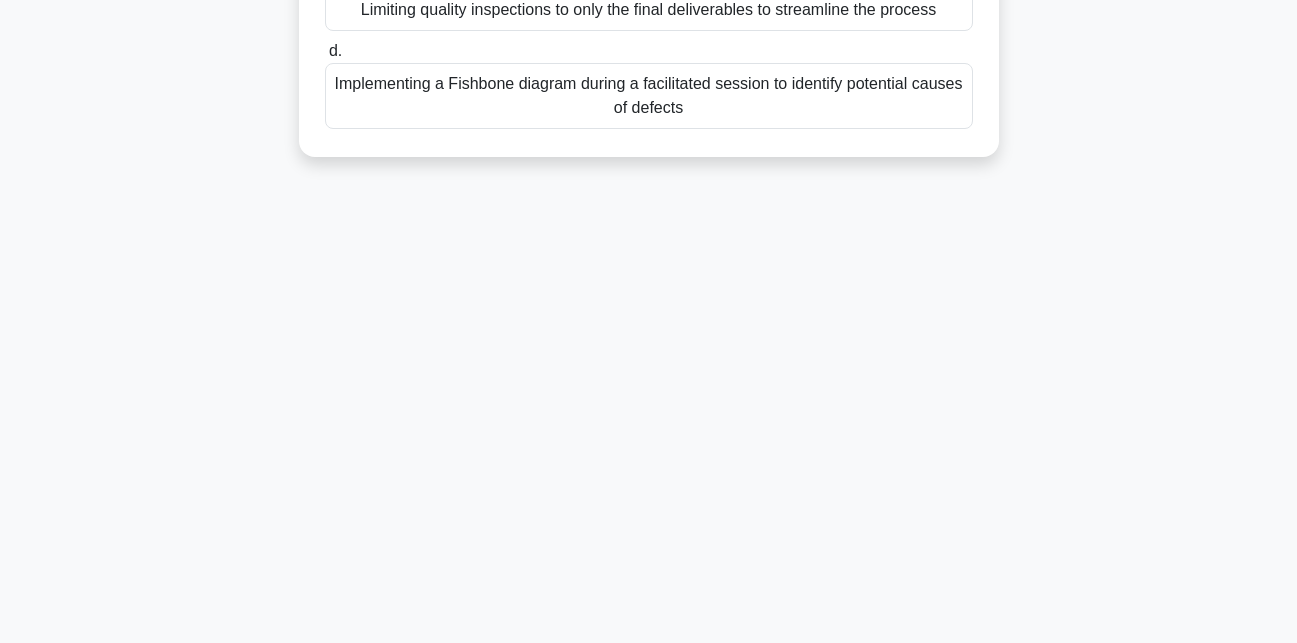 scroll, scrollTop: 0, scrollLeft: 0, axis: both 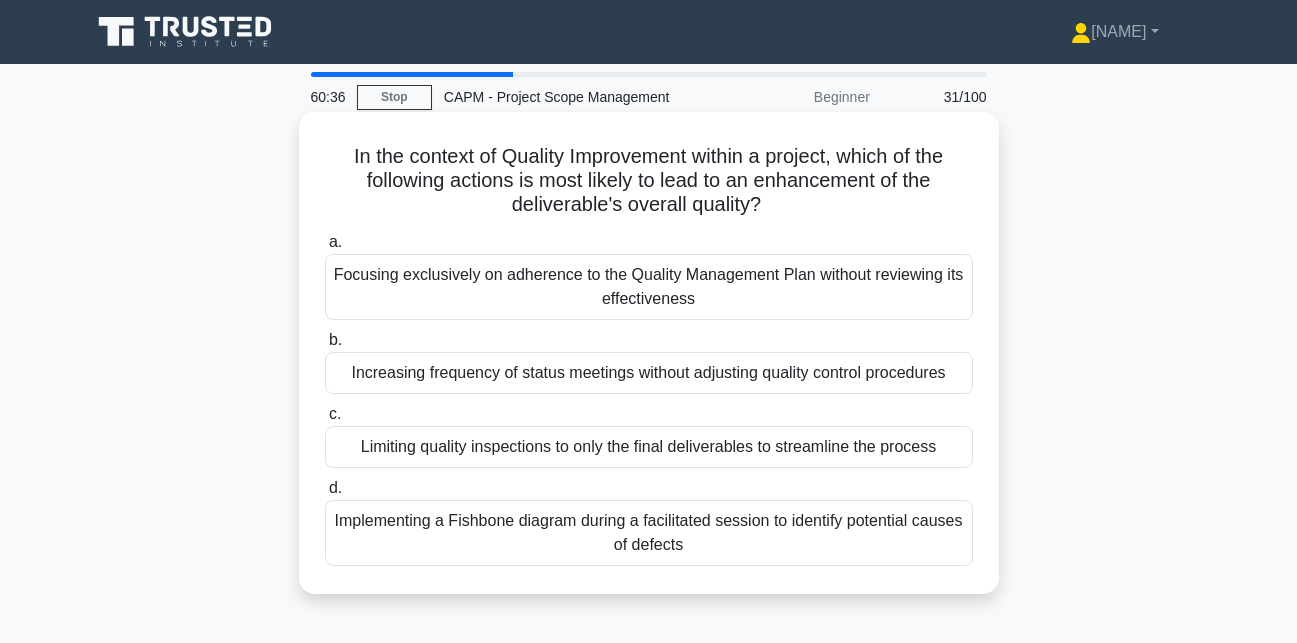 click on "Implementing a Fishbone diagram during a facilitated session to identify potential causes of defects" at bounding box center (649, 533) 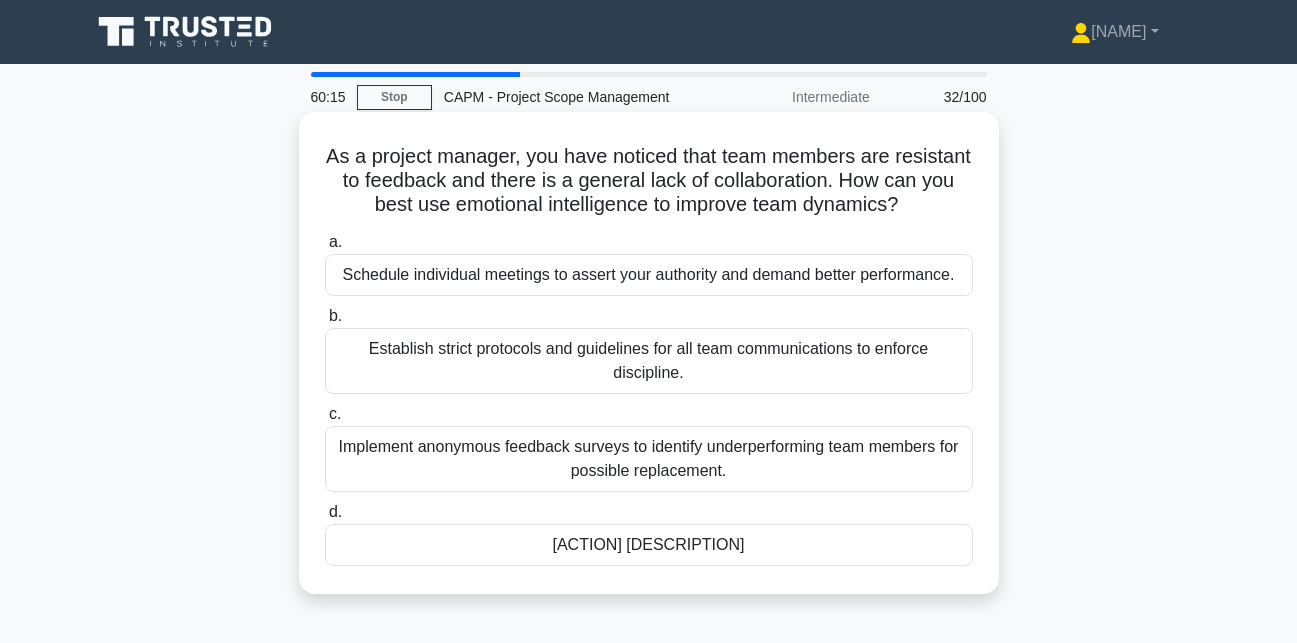 click on "[ACTION] [DESCRIPTION]" at bounding box center (649, 545) 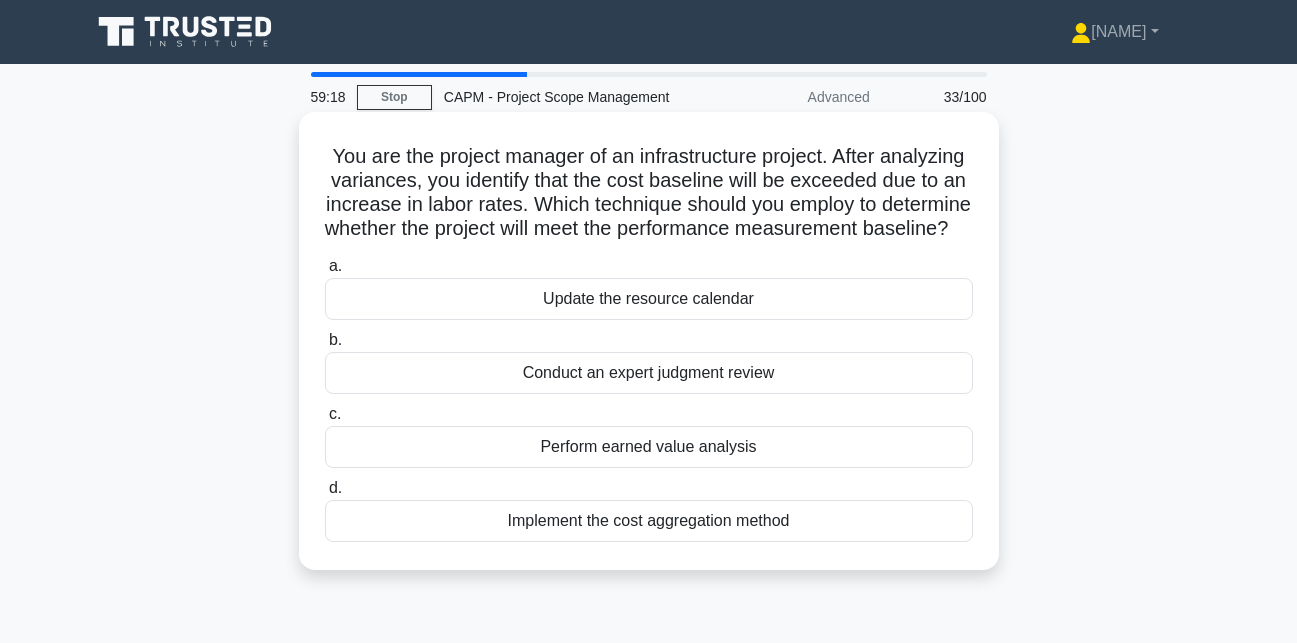 click on "Perform earned value analysis" at bounding box center (649, 447) 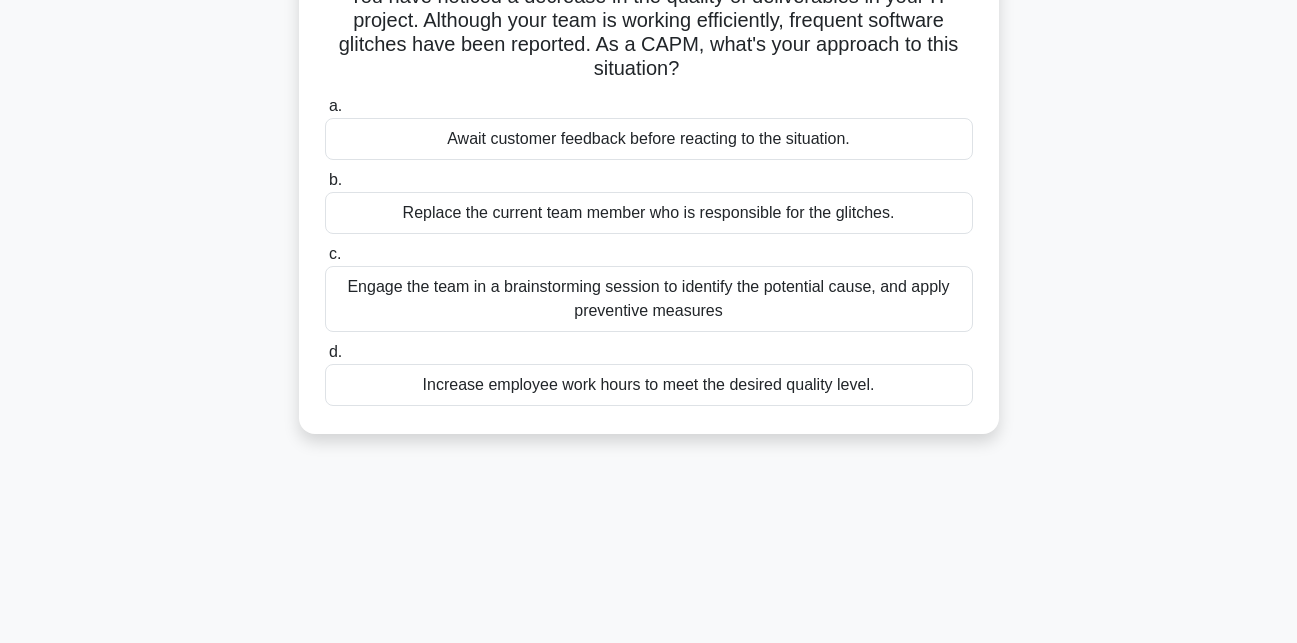 scroll, scrollTop: 0, scrollLeft: 0, axis: both 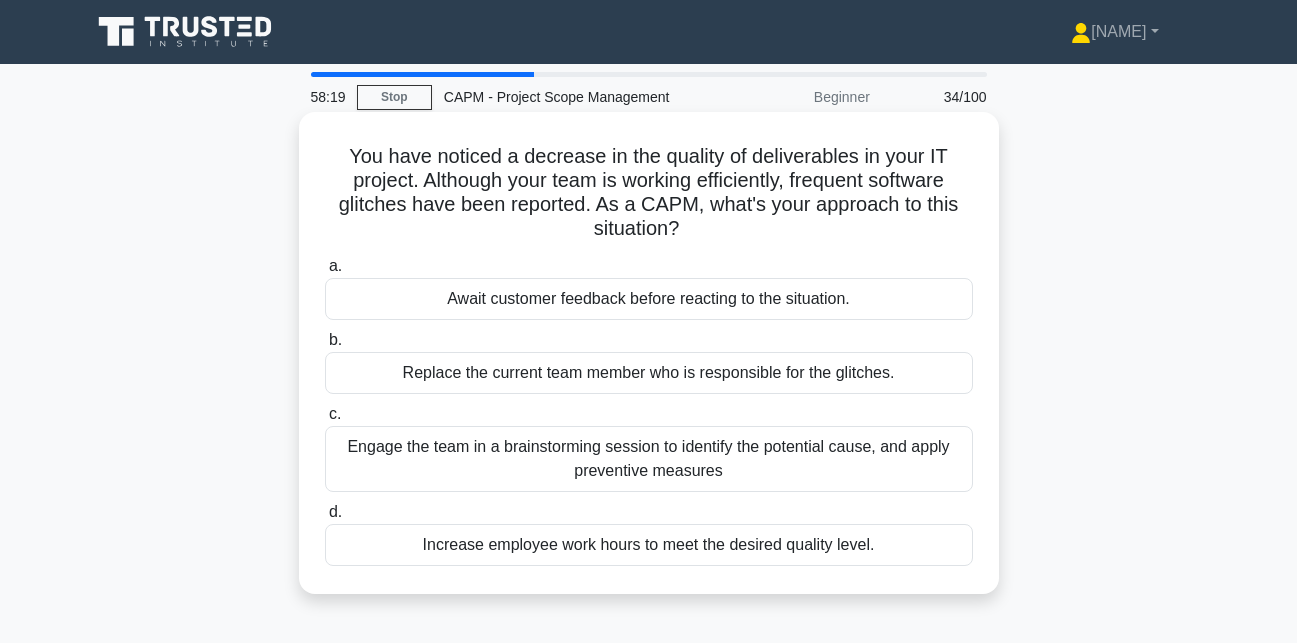 click on "Engage the team in a brainstorming session to identify the potential cause, and apply preventive measures" at bounding box center [649, 459] 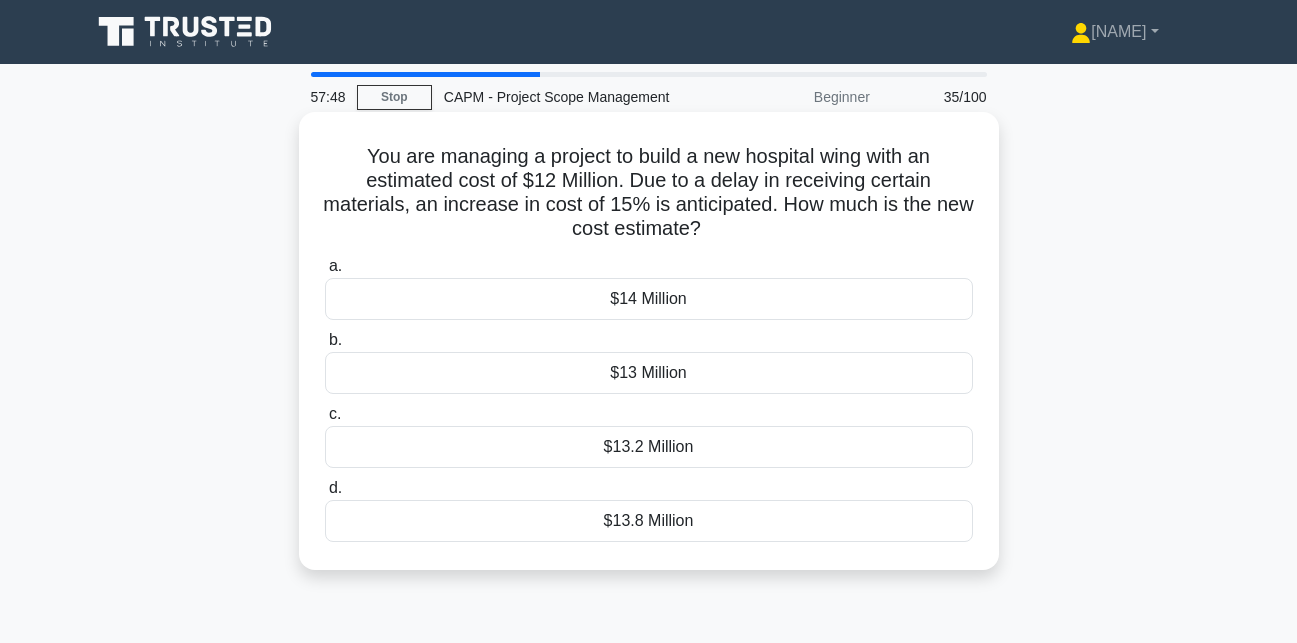 click on "$13.8 Million" at bounding box center [649, 521] 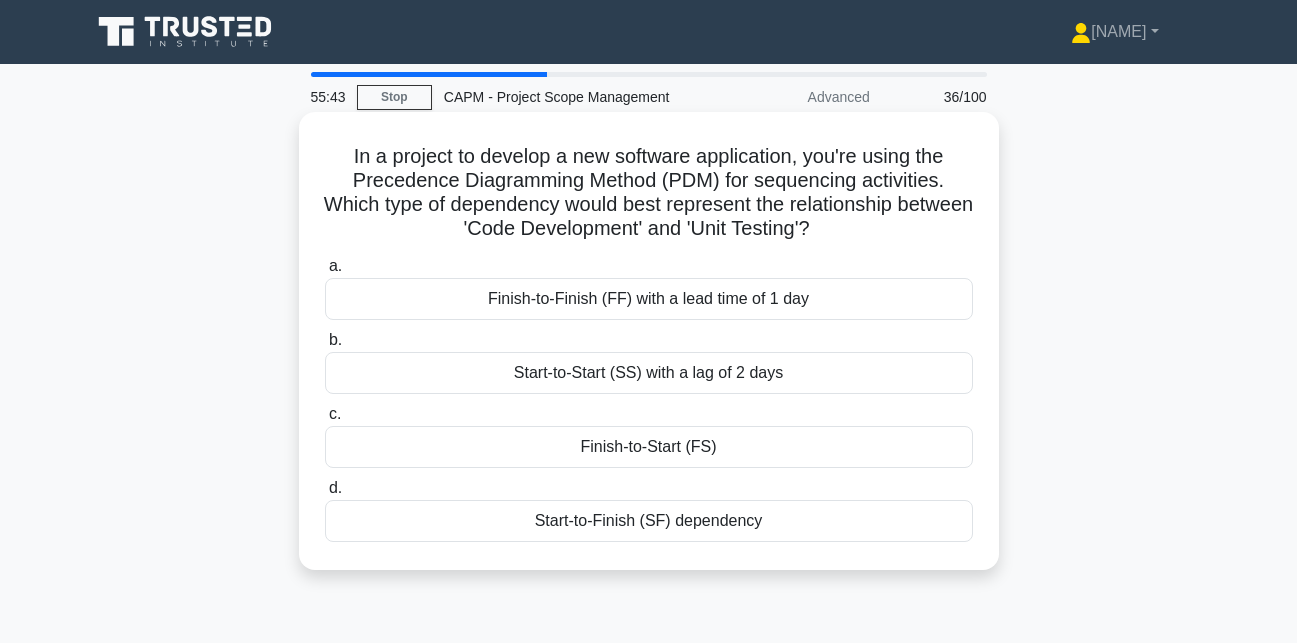 click on "Finish-to-Start (FS)" at bounding box center [649, 447] 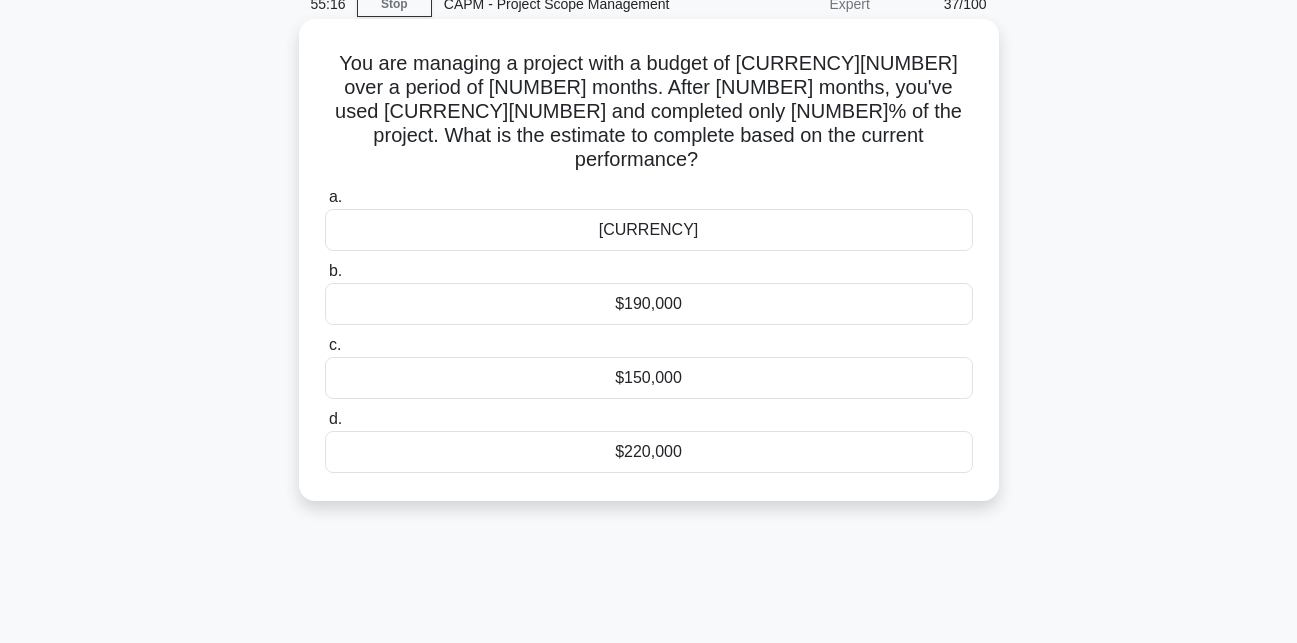 scroll, scrollTop: 0, scrollLeft: 0, axis: both 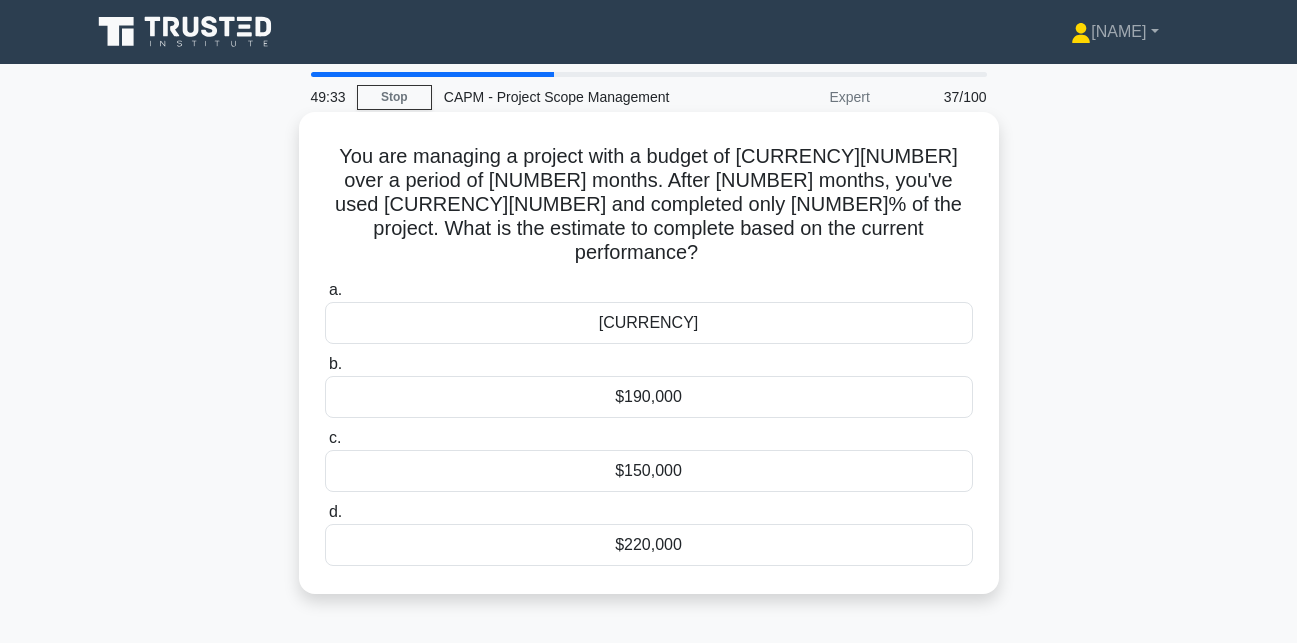click on "[CURRENCY]" at bounding box center [649, 323] 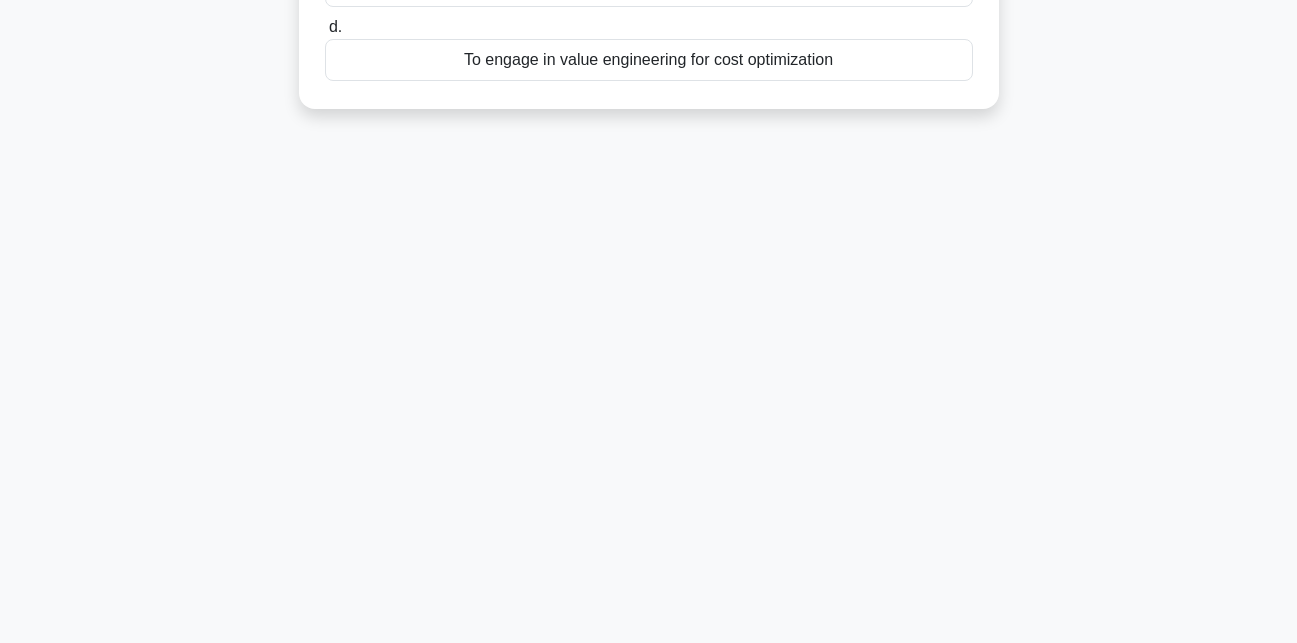scroll, scrollTop: 0, scrollLeft: 0, axis: both 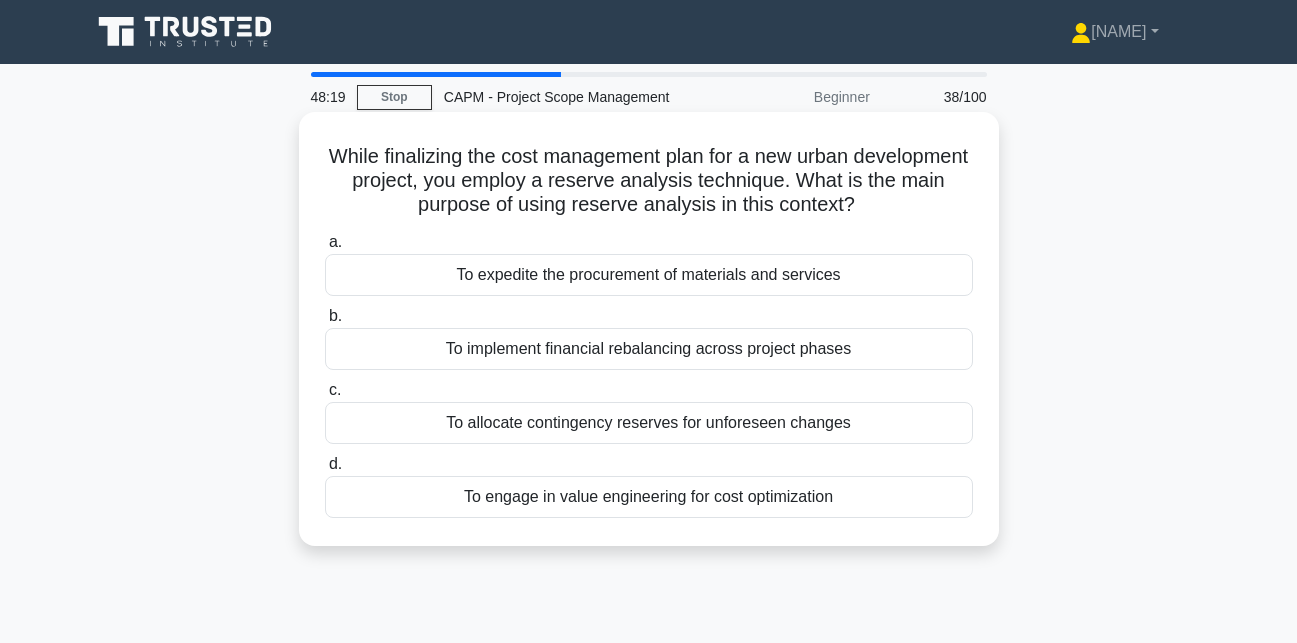 click on "[DESCRIPTION] [DESCRIPTION] [DESCRIPTION]" at bounding box center [649, 181] 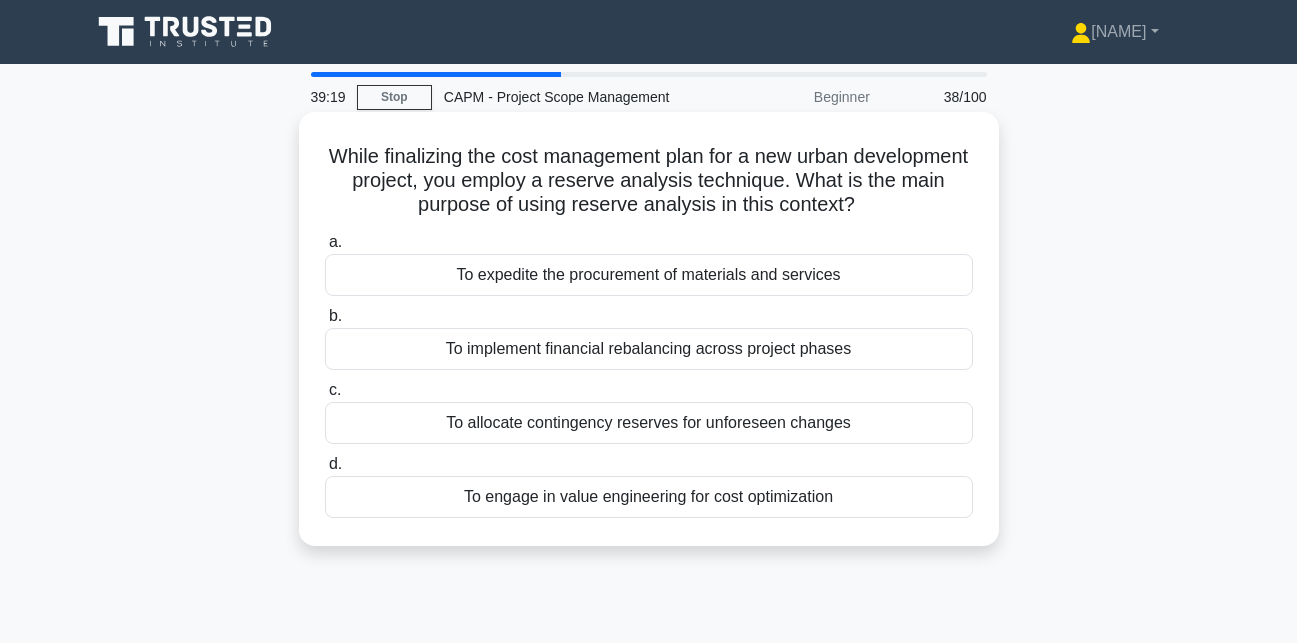 click on "To allocate contingency reserves for unforeseen changes" at bounding box center [649, 423] 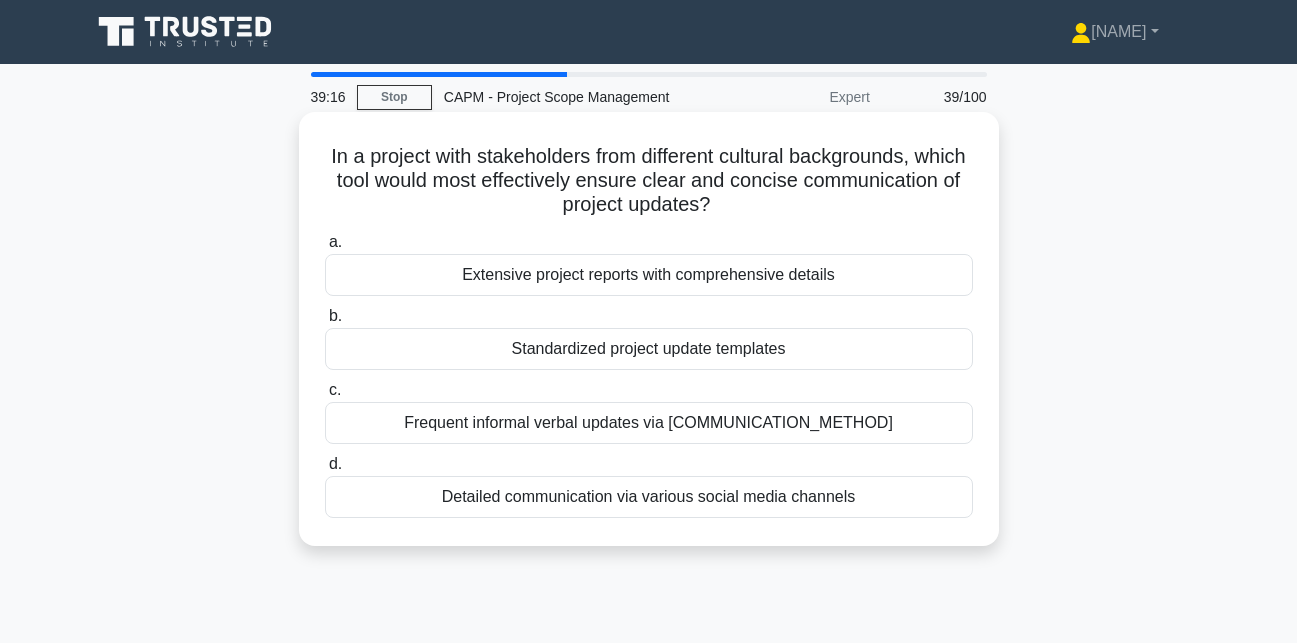 click on "Frequent informal verbal updates via [COMMUNICATION_METHOD]" at bounding box center (649, 423) 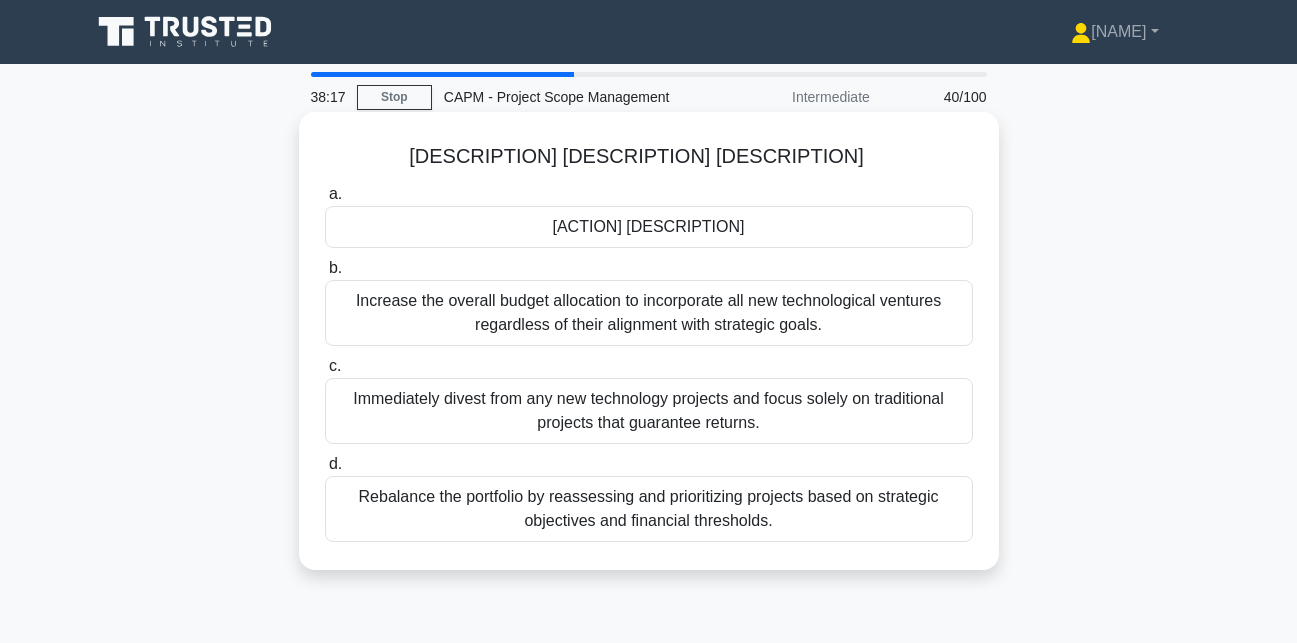 click on "Rebalance the portfolio by reassessing and prioritizing projects based on strategic objectives and financial thresholds." at bounding box center (649, 509) 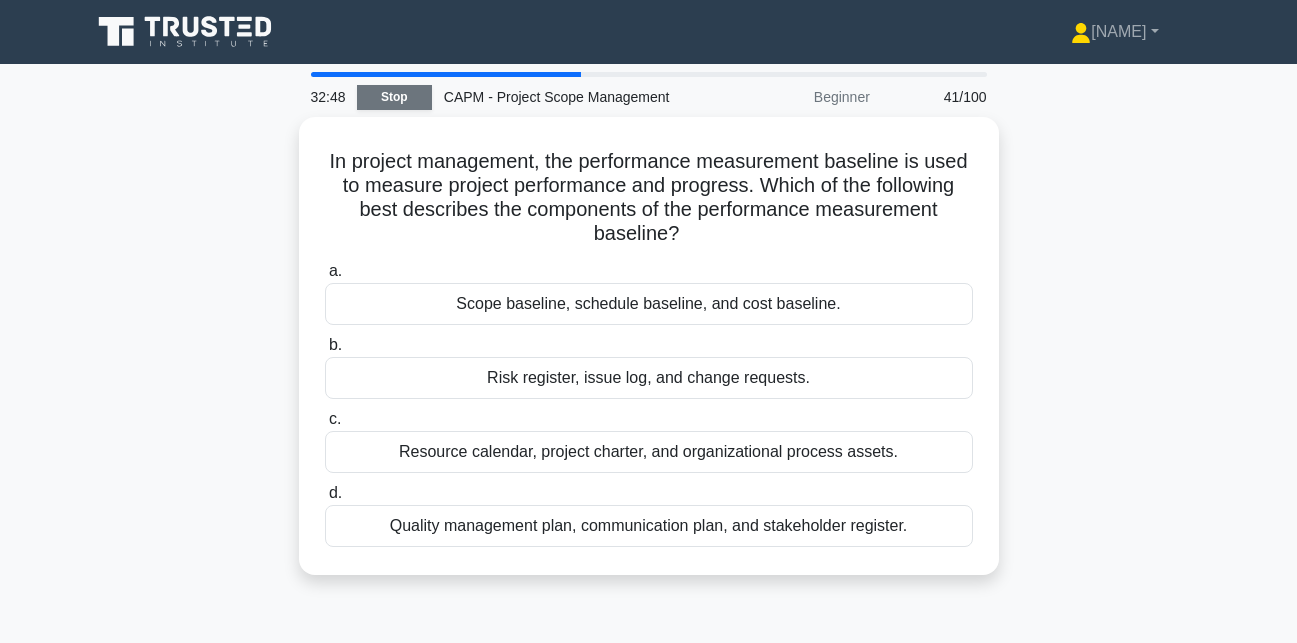 click on "Stop" at bounding box center (394, 97) 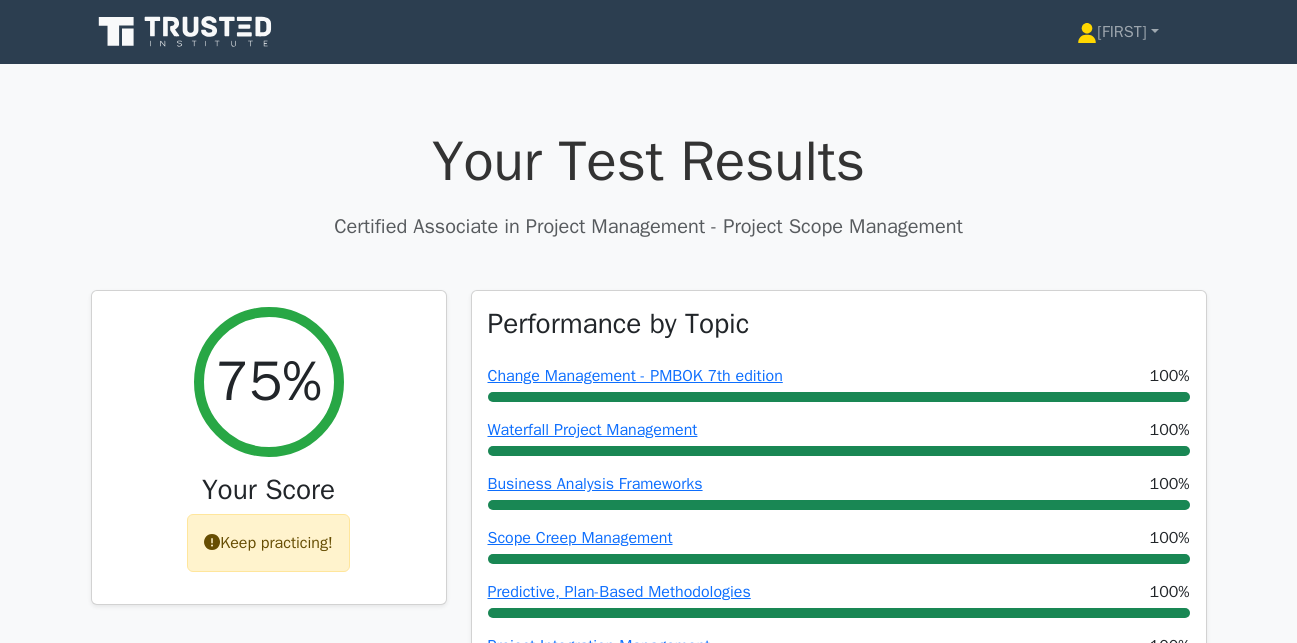 scroll, scrollTop: 0, scrollLeft: 0, axis: both 